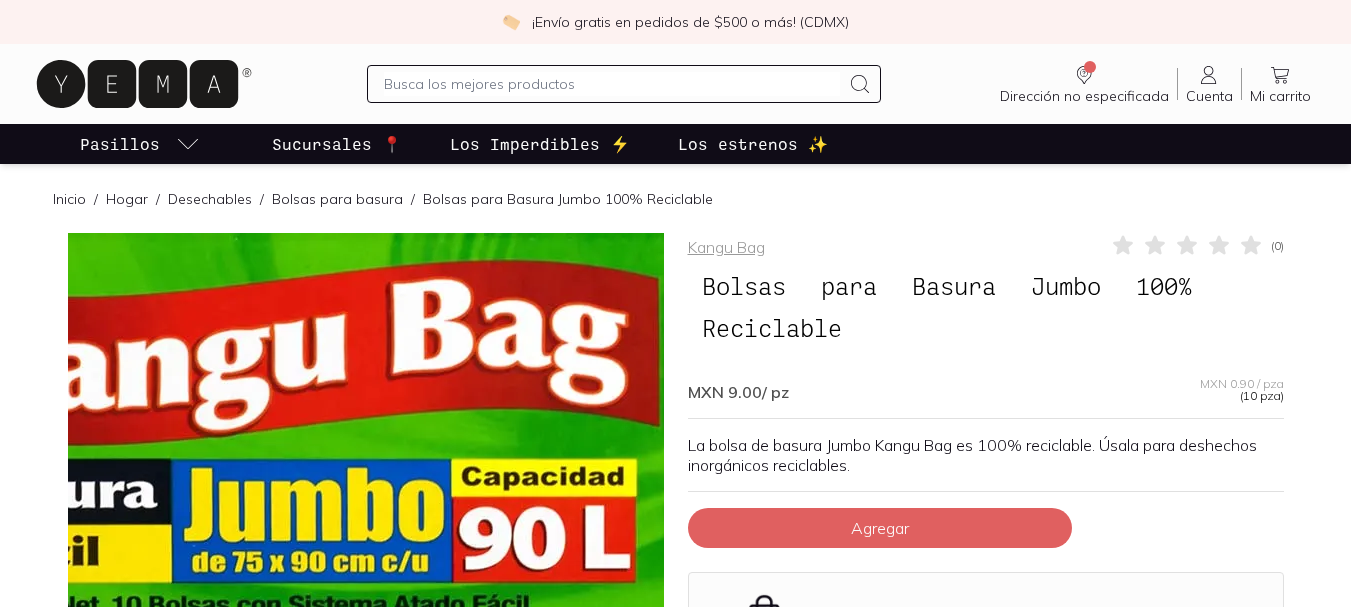 scroll, scrollTop: 200, scrollLeft: 0, axis: vertical 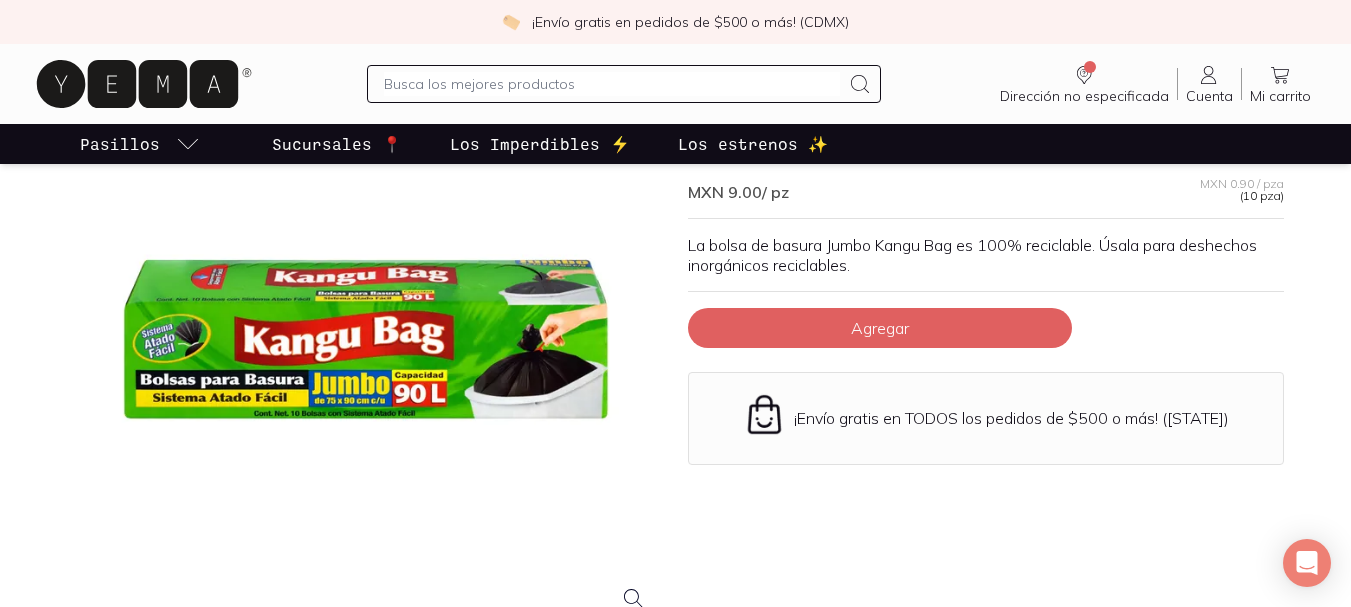 click at bounding box center (366, 331) 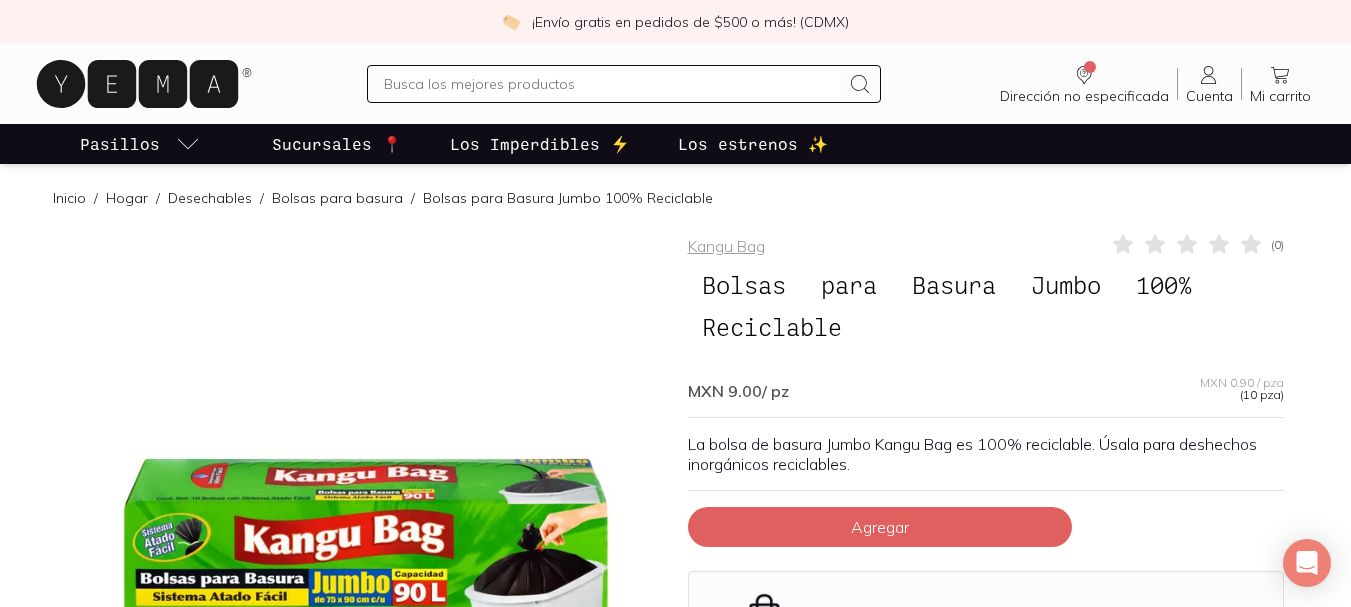 scroll, scrollTop: 0, scrollLeft: 0, axis: both 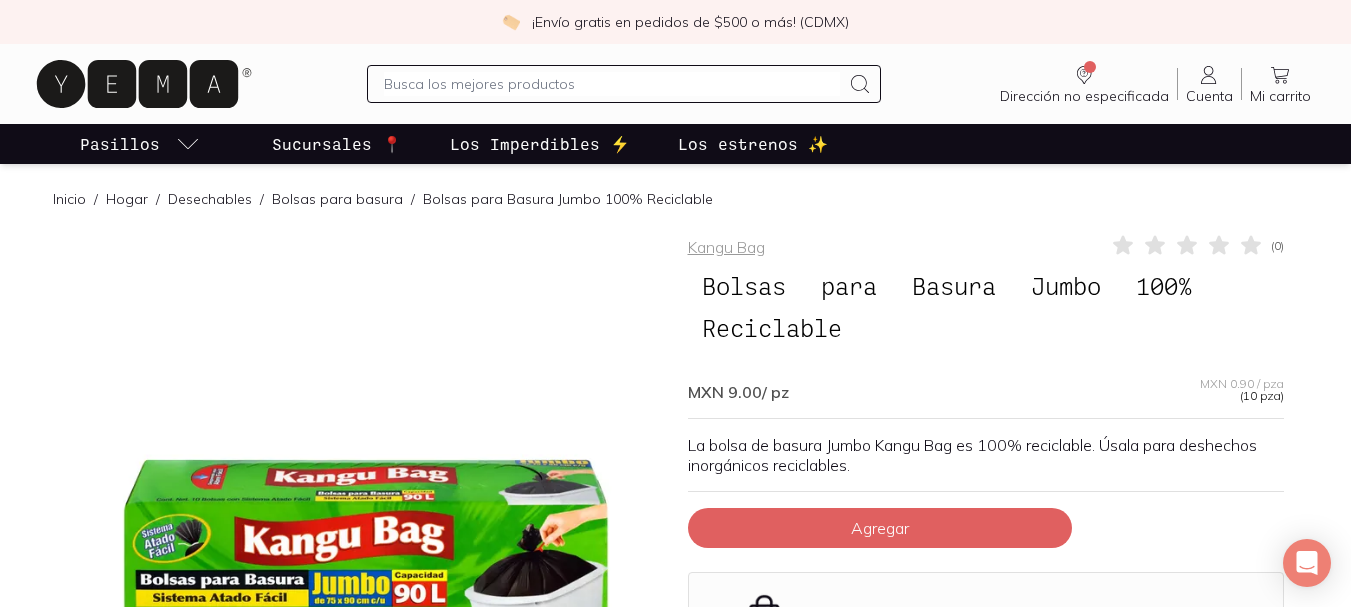click on "Sucursales 📍" at bounding box center (337, 144) 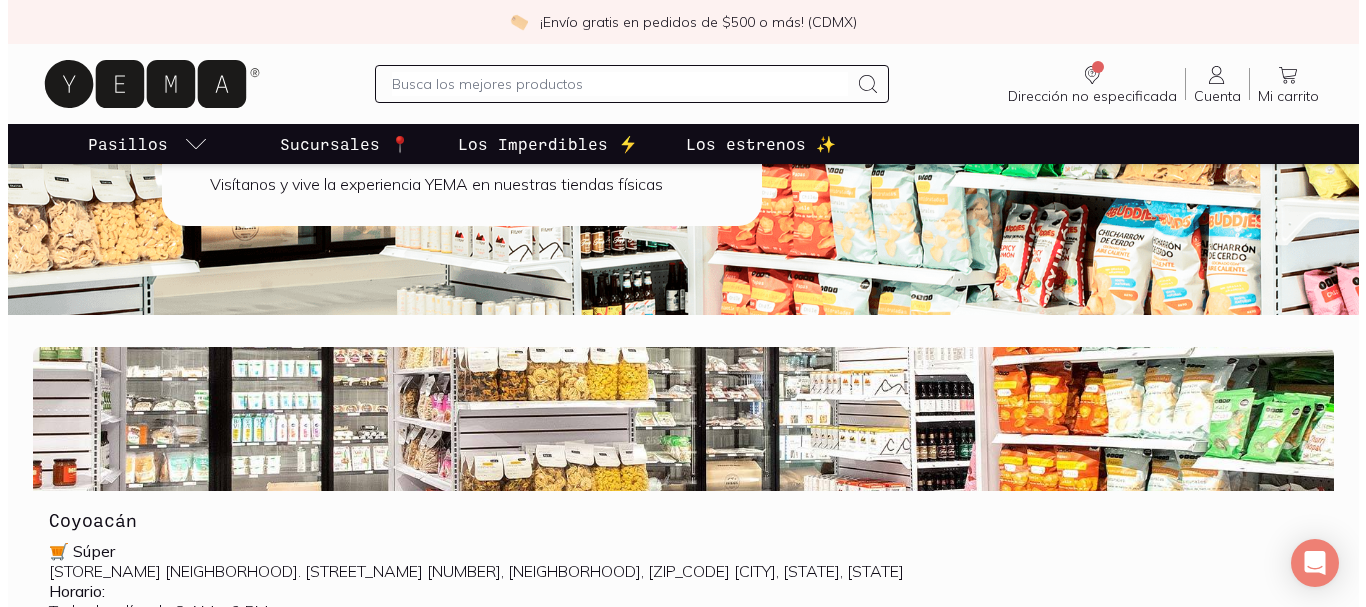 scroll, scrollTop: 0, scrollLeft: 0, axis: both 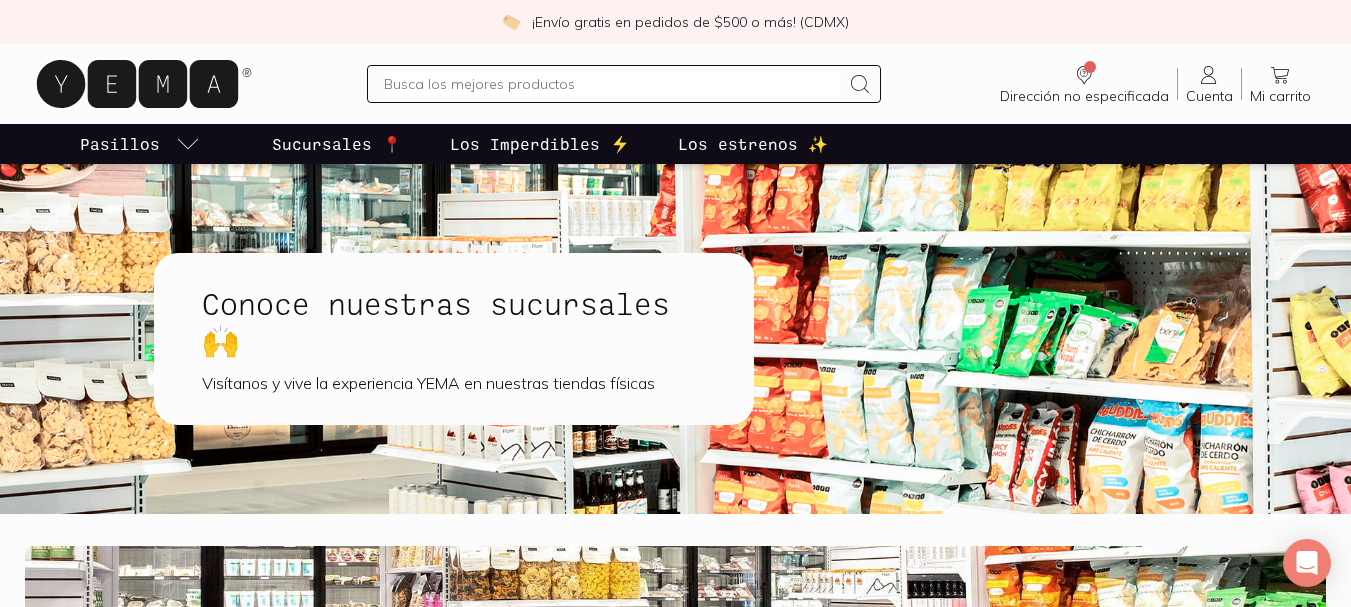 click at bounding box center (1209, 75) 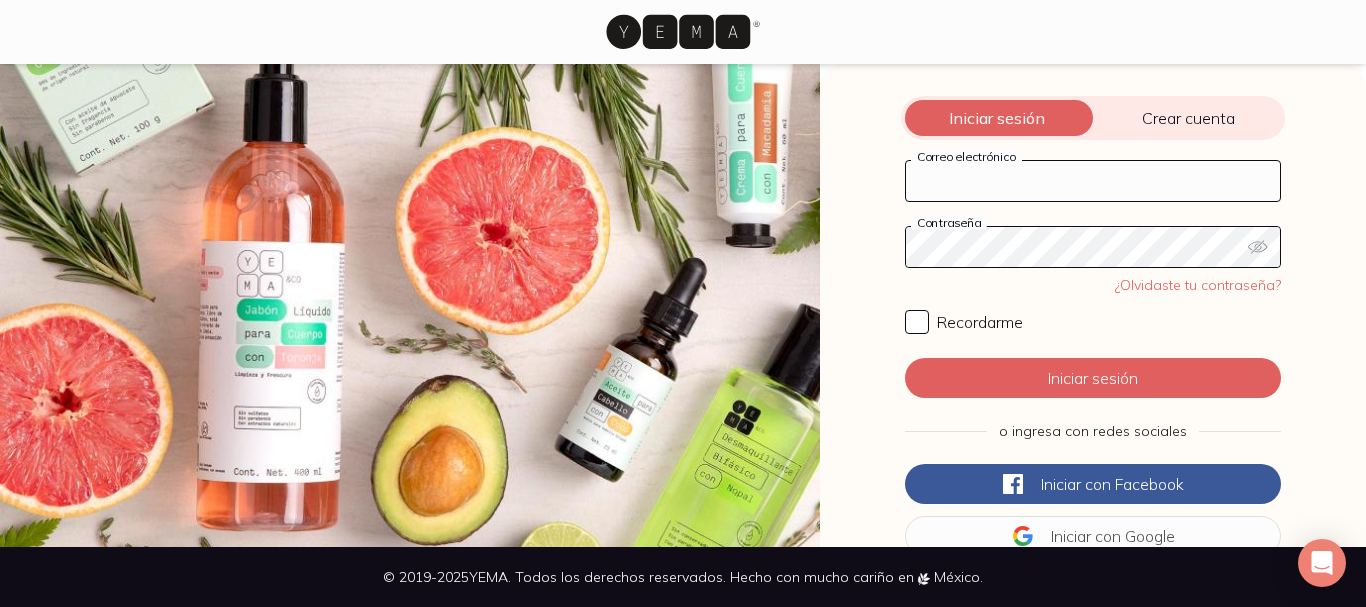 click on "Correo electrónico" at bounding box center (1093, 181) 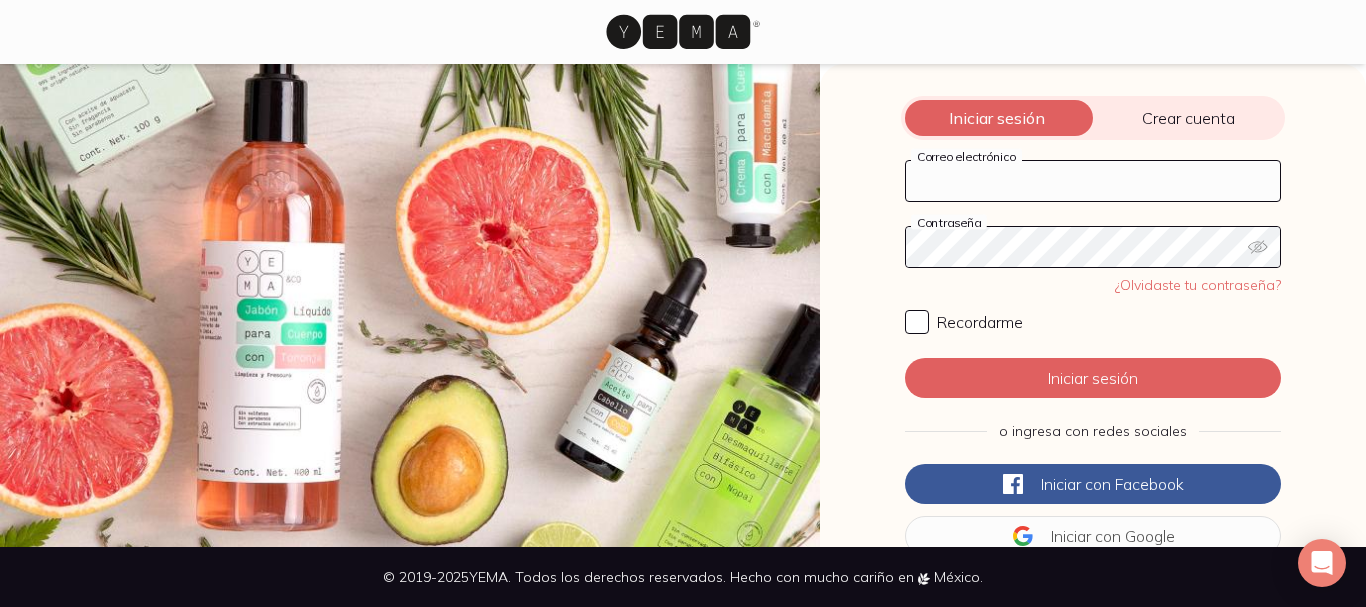 type on "villavi[PHONE]@yahoo.com" 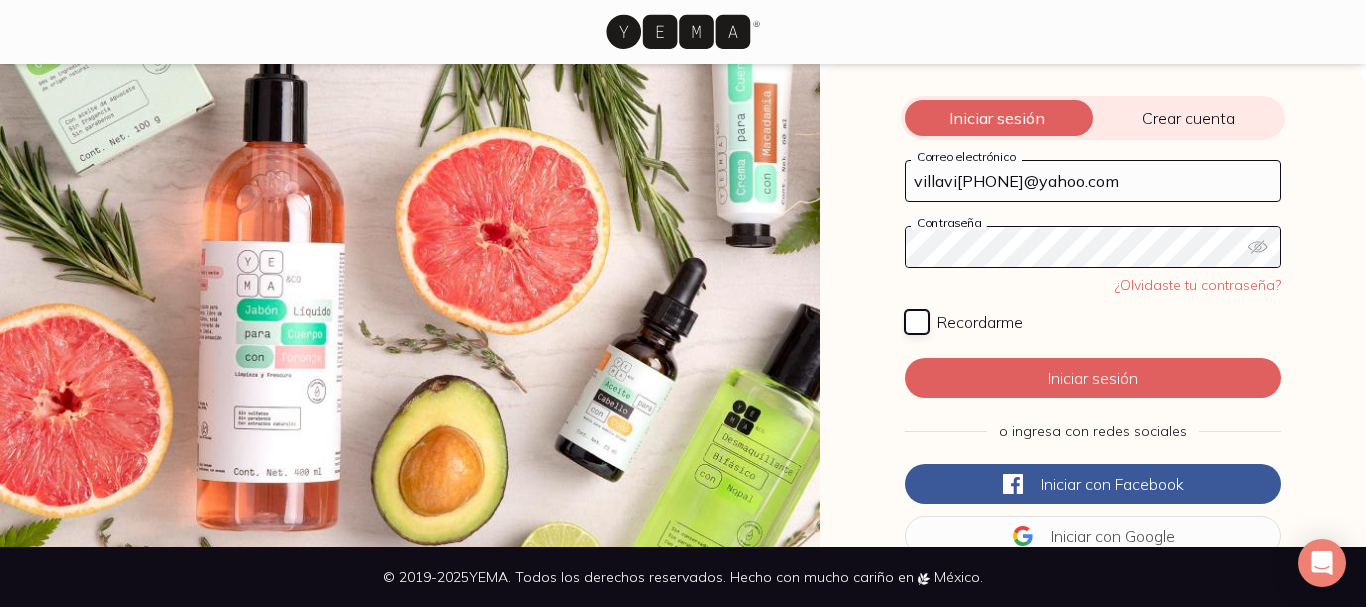 click on "Recordarme" at bounding box center (917, 322) 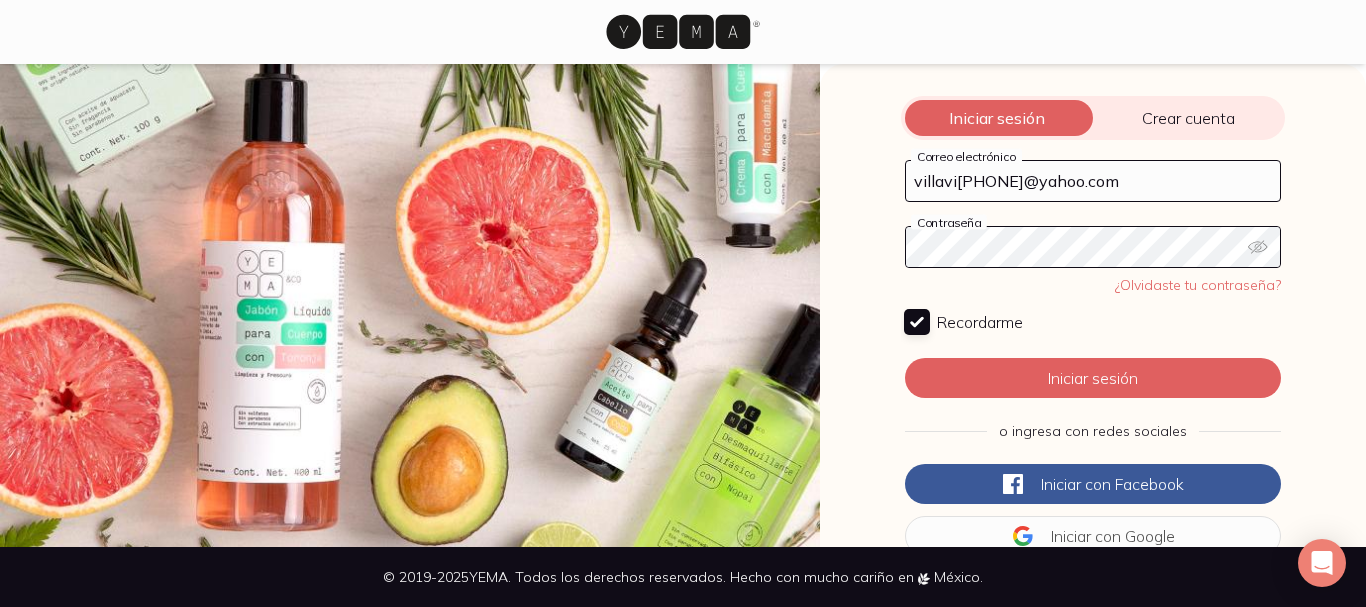 checkbox on "true" 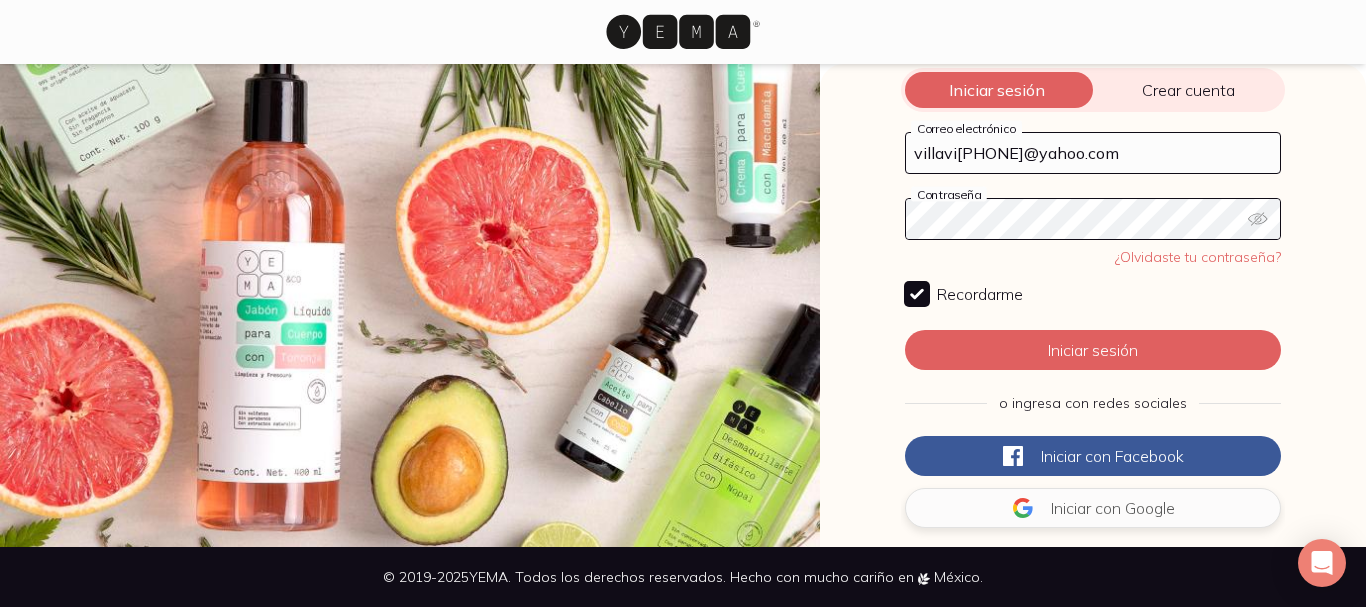 scroll, scrollTop: 0, scrollLeft: 0, axis: both 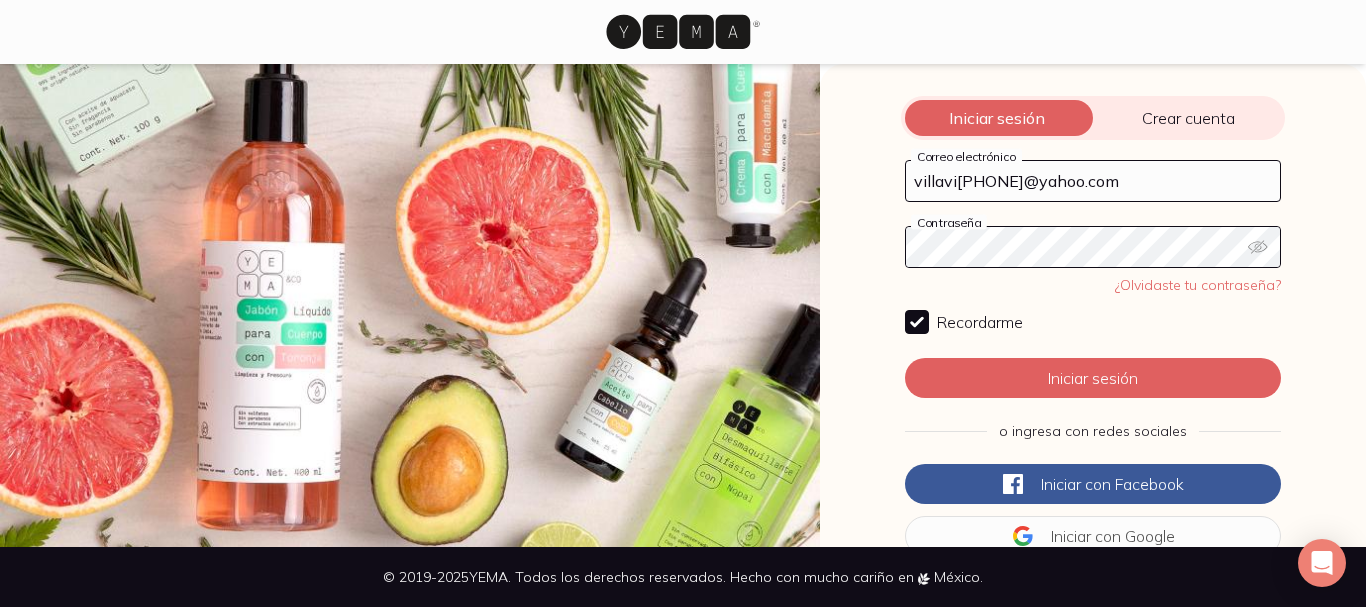 click on "Iniciar sesión Crear cuenta" at bounding box center [1093, 118] 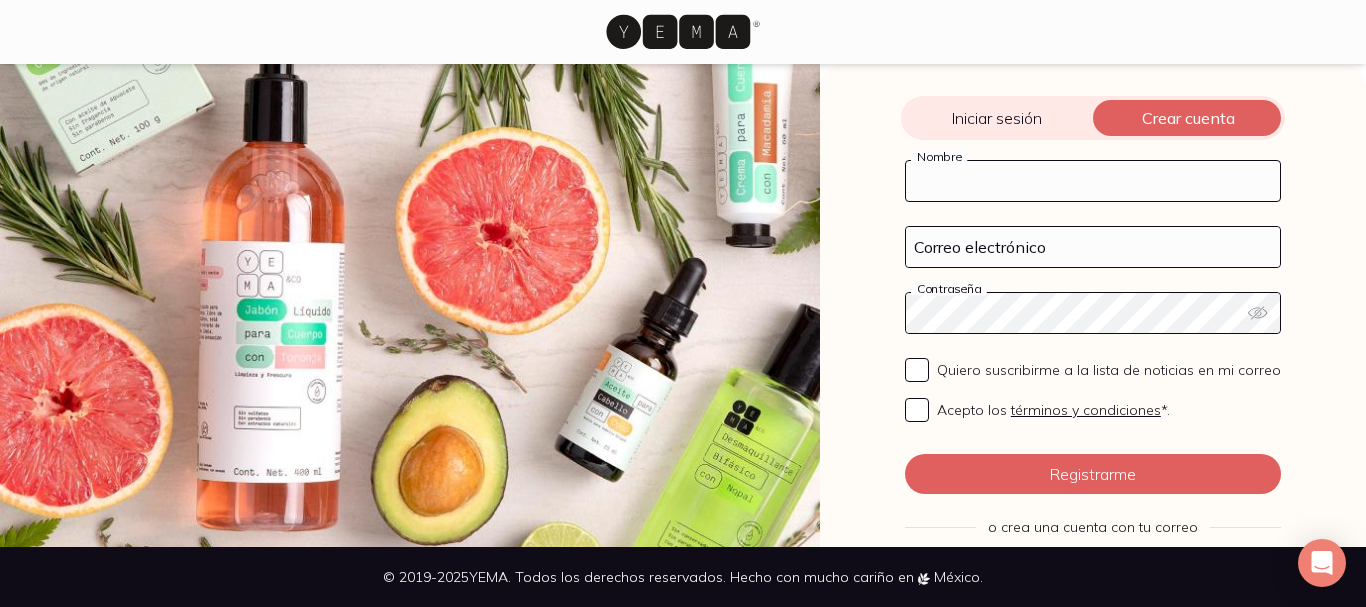 click on "Nombre" at bounding box center (1093, 181) 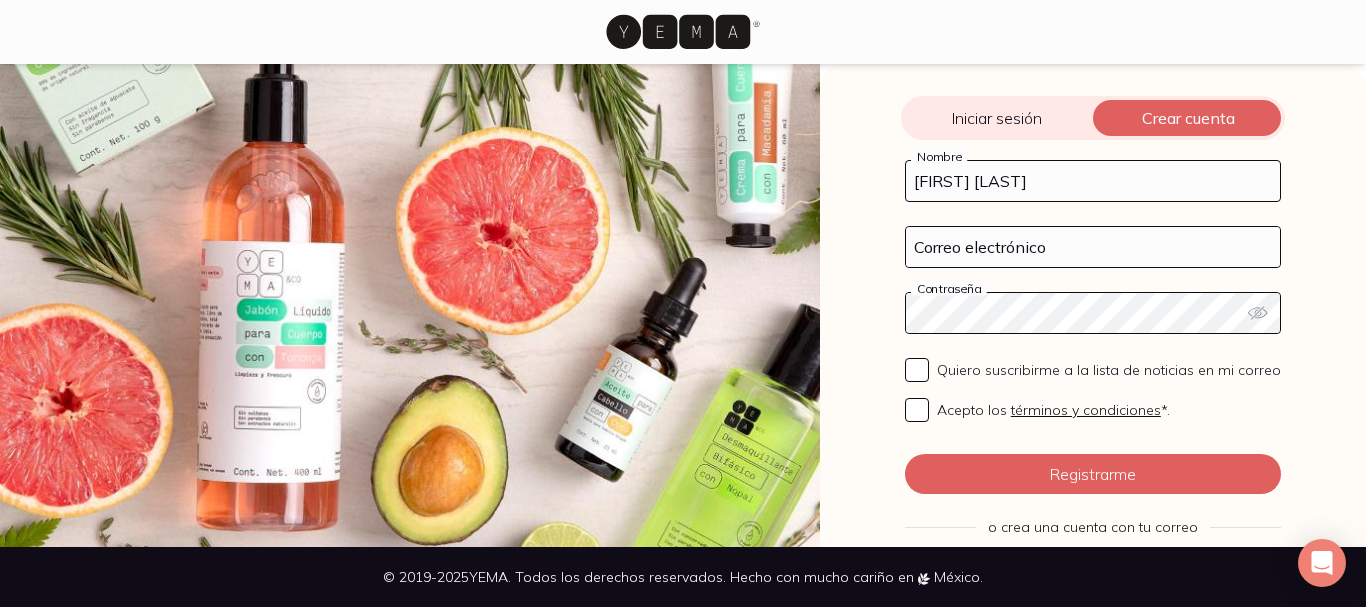 type on "[FIRST] [LAST]" 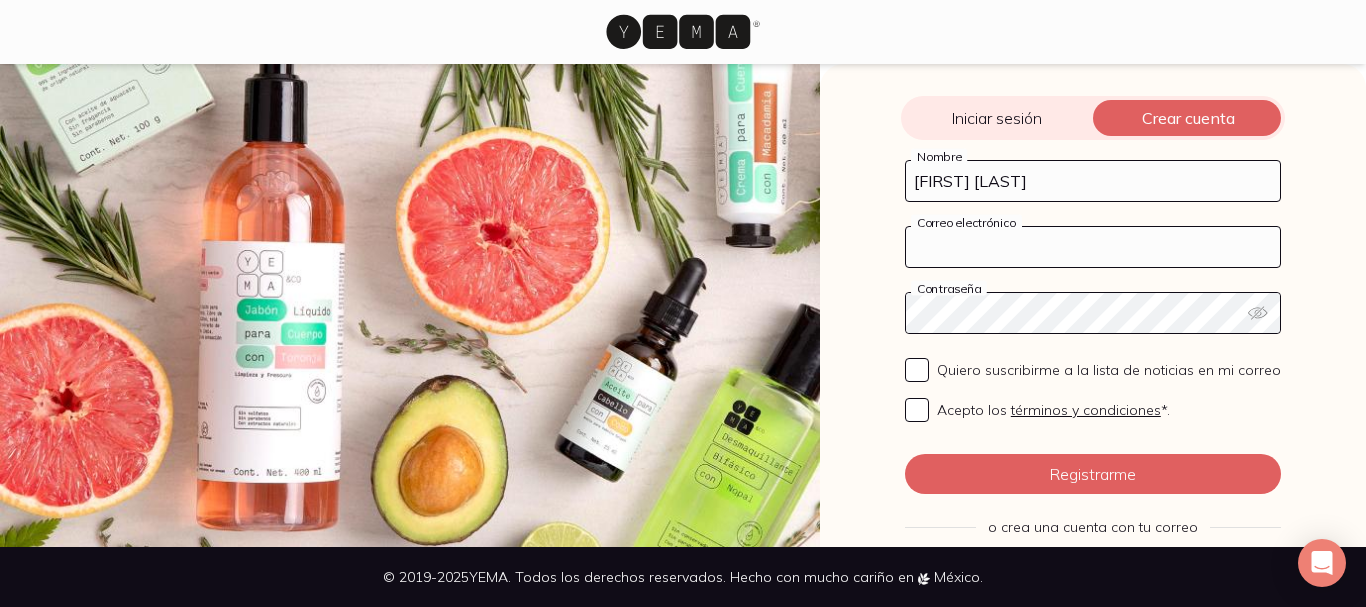 click on "Correo electrónico" at bounding box center [1093, 247] 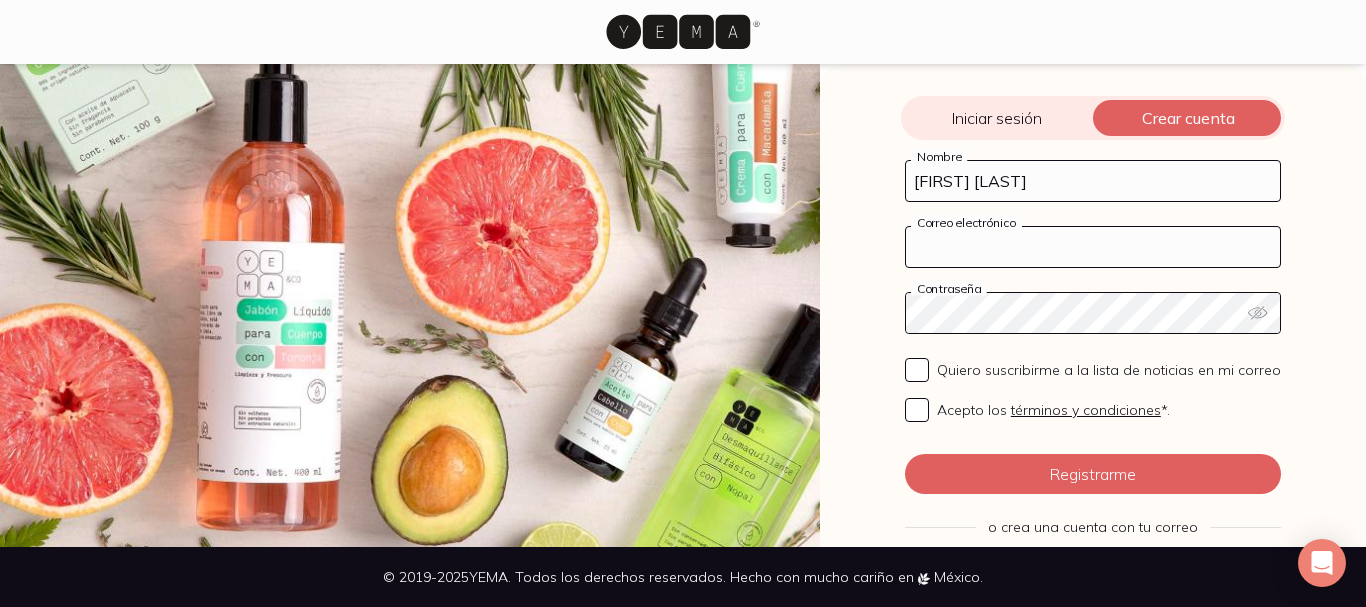 type on "villavi[PHONE]@yahoo.com" 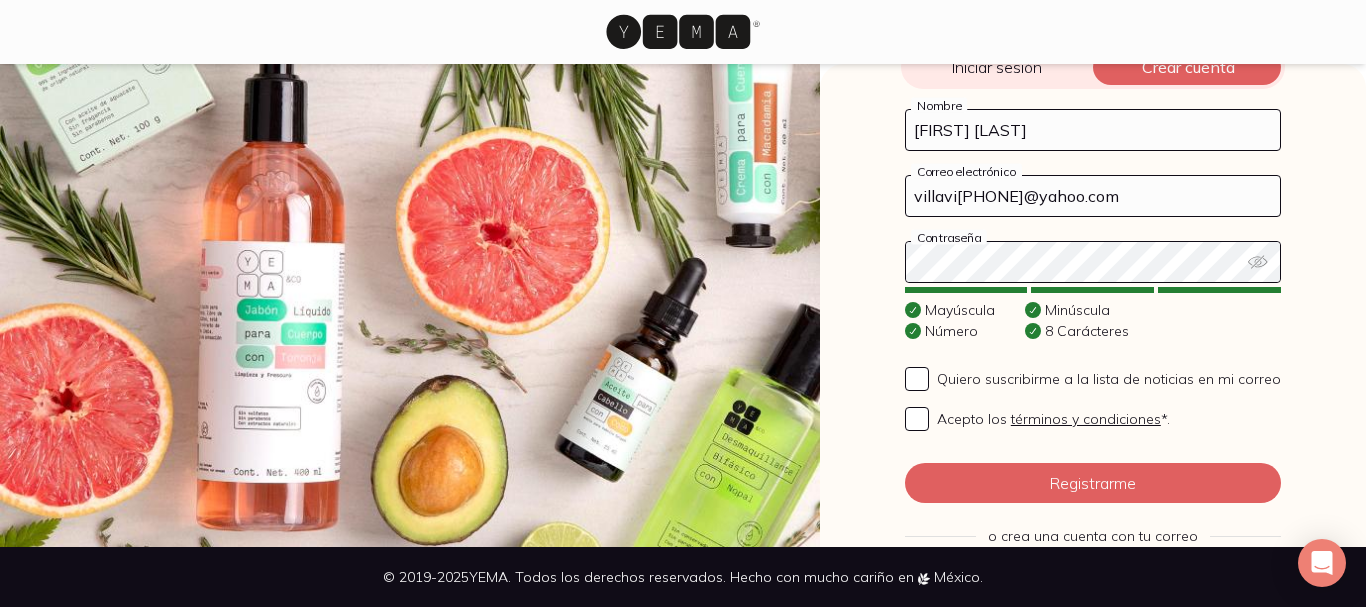 scroll, scrollTop: 100, scrollLeft: 0, axis: vertical 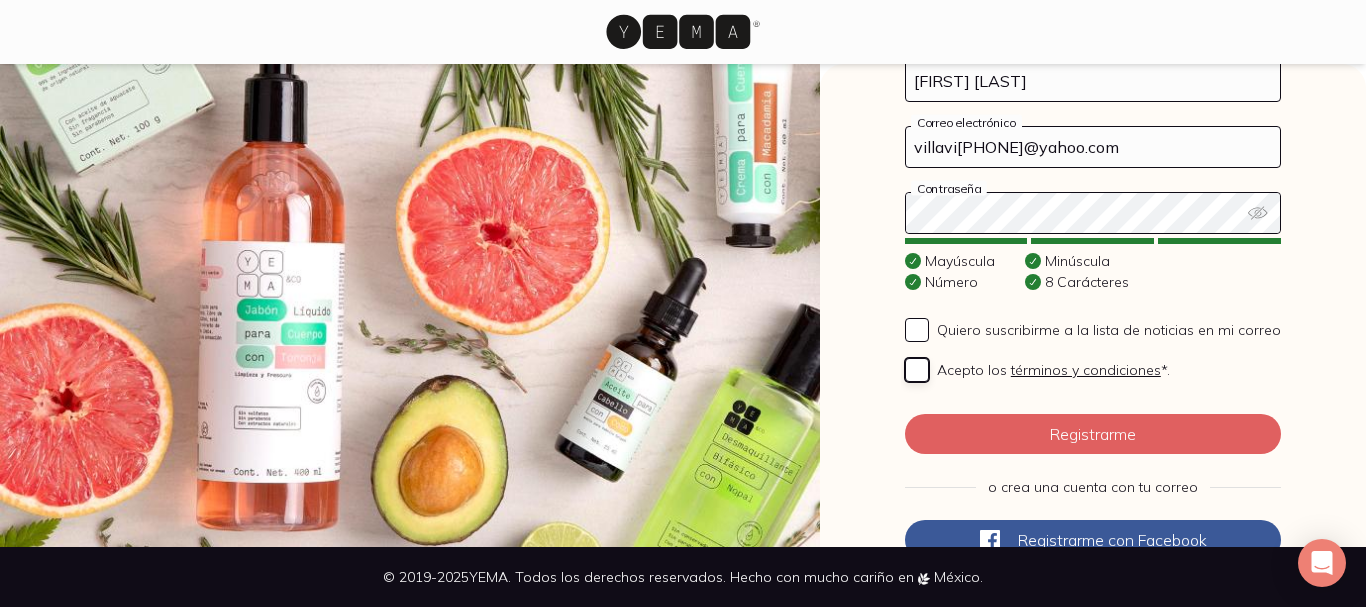 click on "Acepto los    términos y condiciones *." at bounding box center [917, 370] 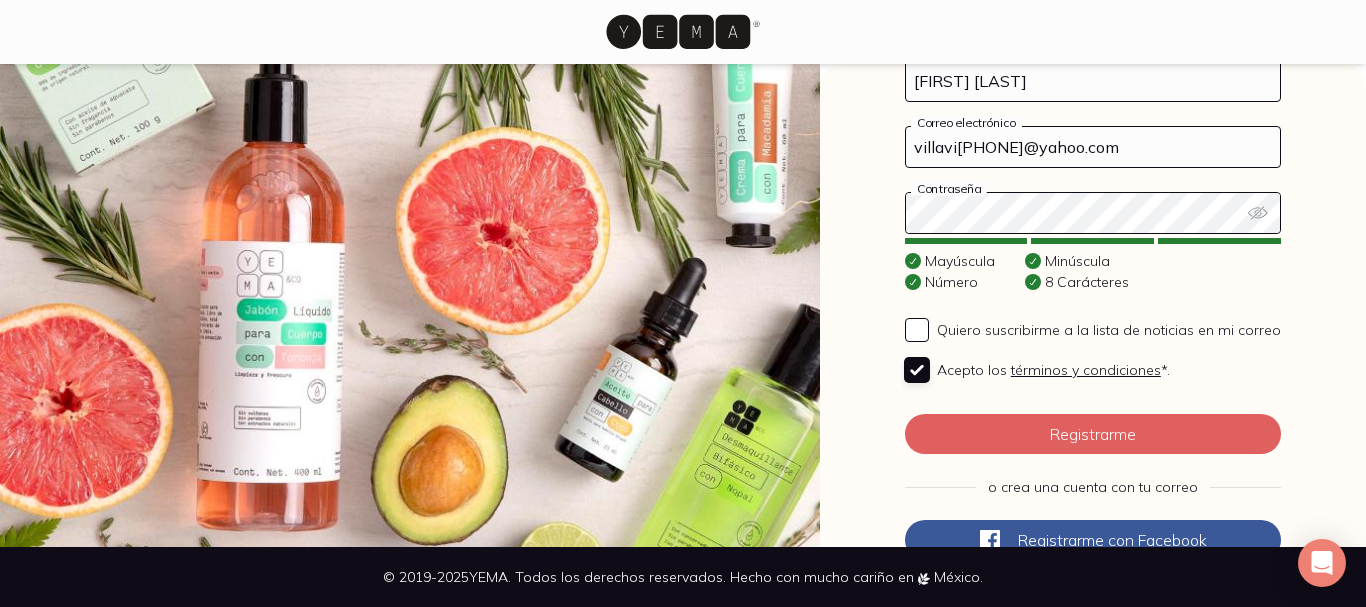 checkbox on "true" 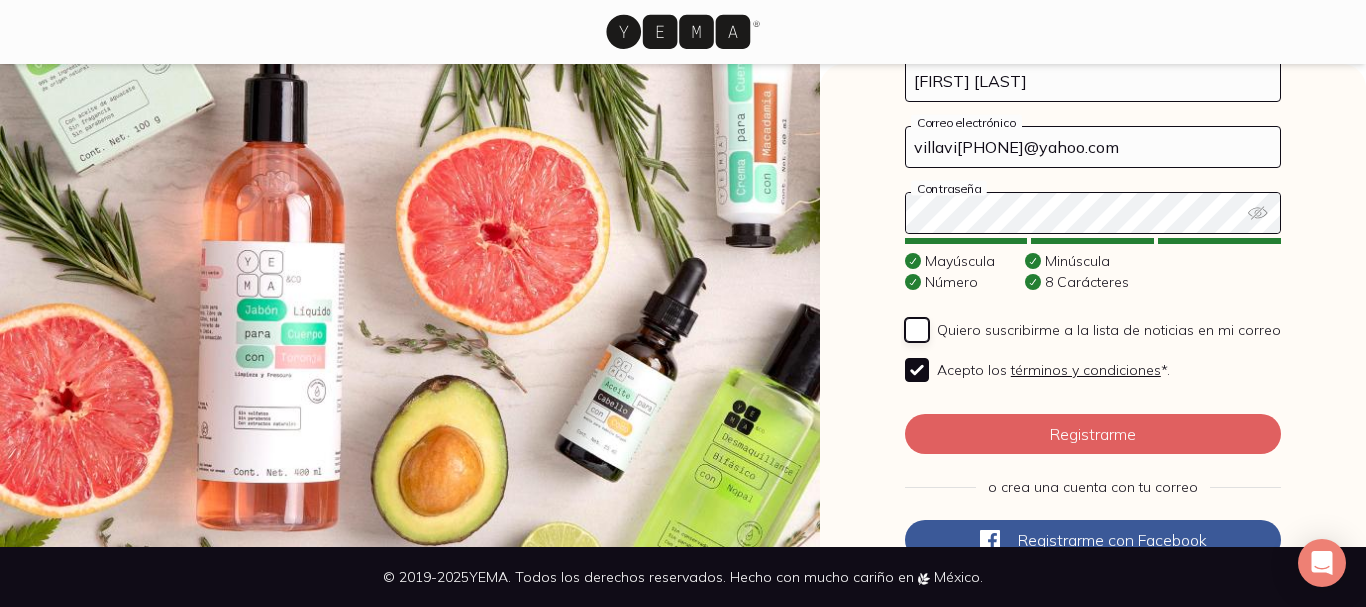click on "Quiero suscribirme a la lista de noticias en mi correo" at bounding box center (917, 330) 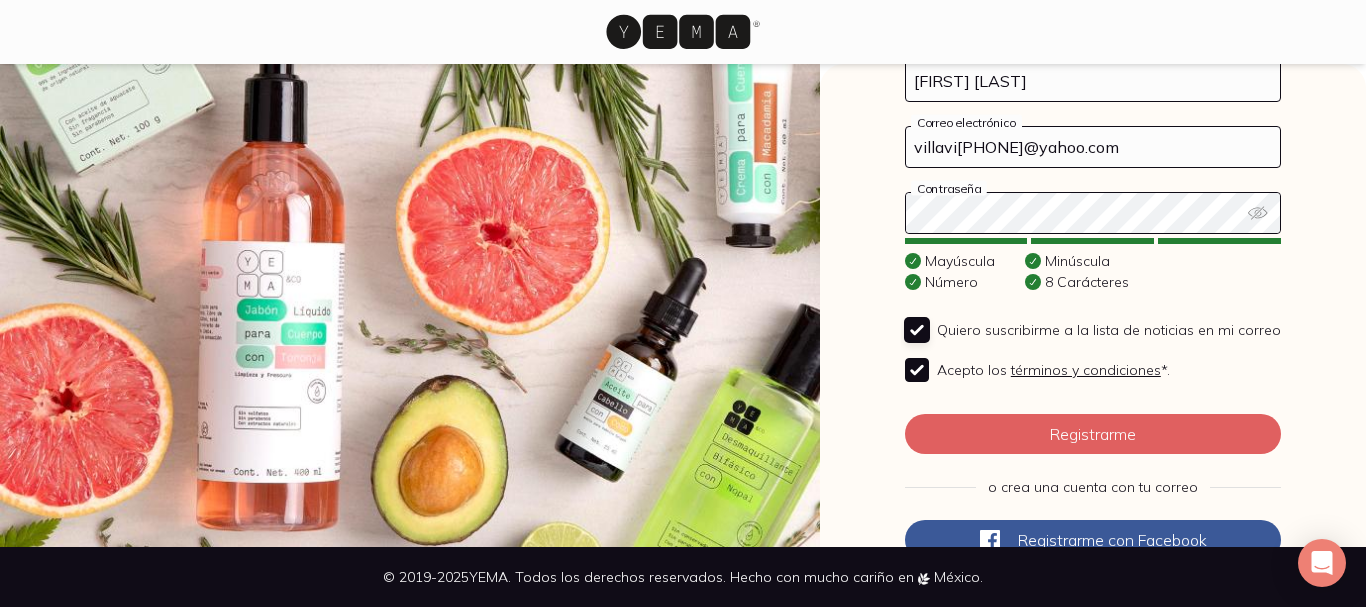 click on "Quiero suscribirme a la lista de noticias en mi correo" at bounding box center [917, 330] 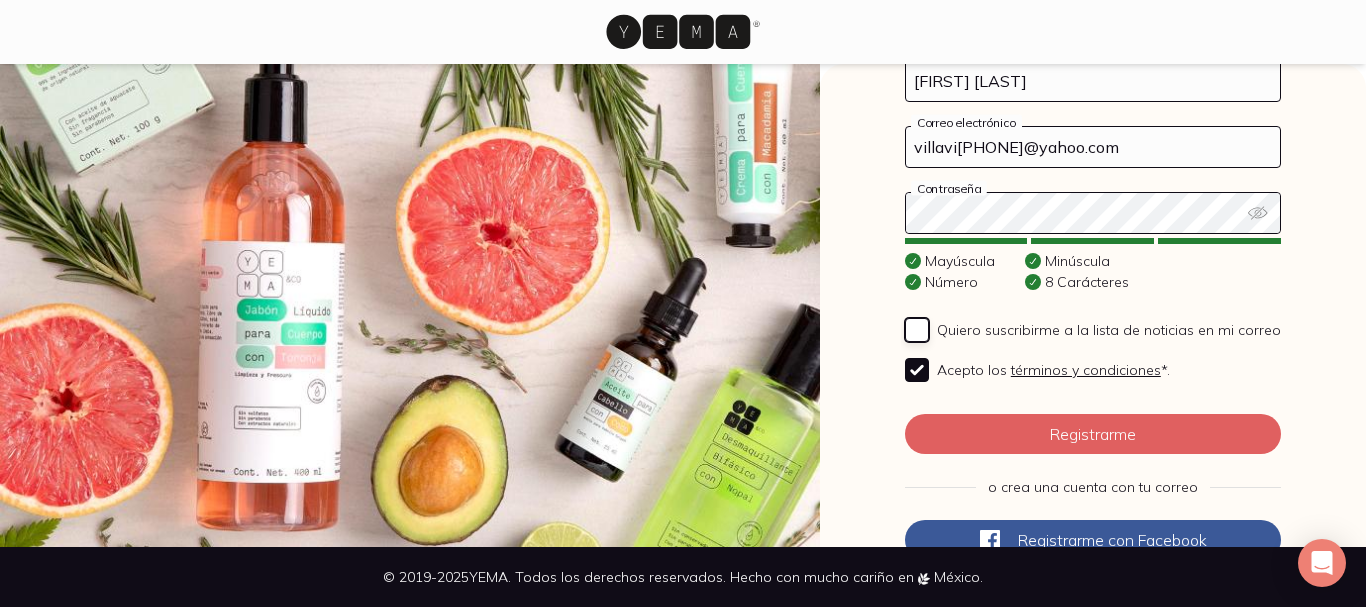 checkbox on "false" 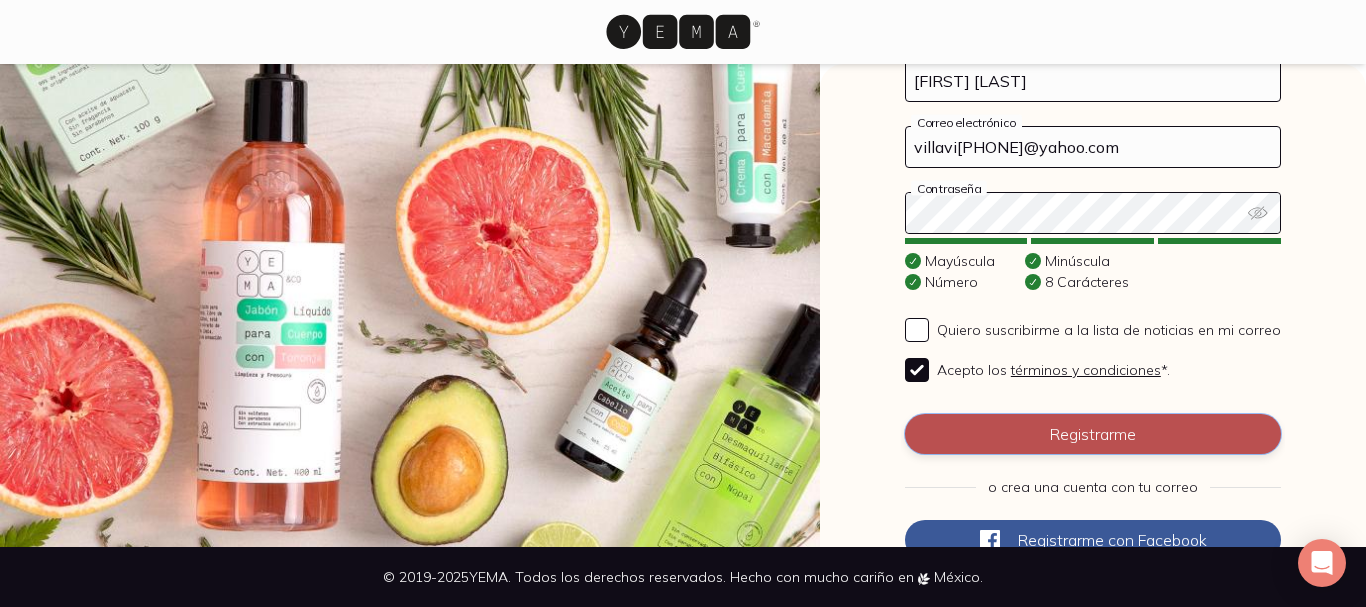 click on "Registrarme" at bounding box center (1093, 434) 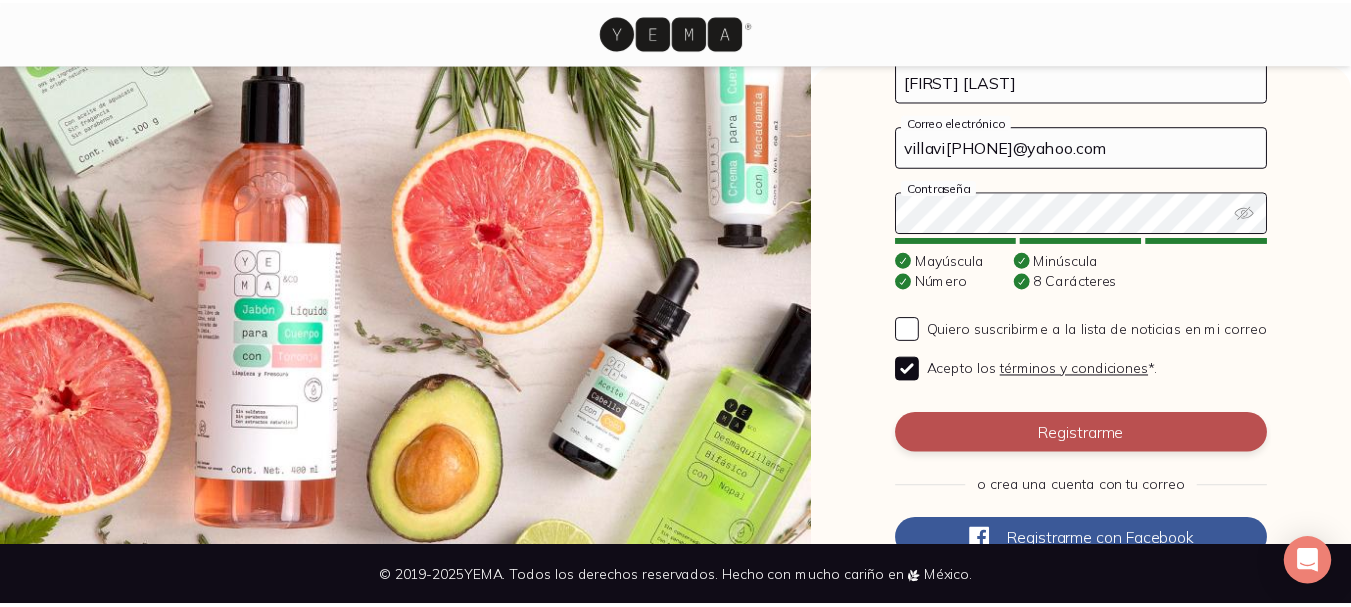 scroll, scrollTop: 0, scrollLeft: 0, axis: both 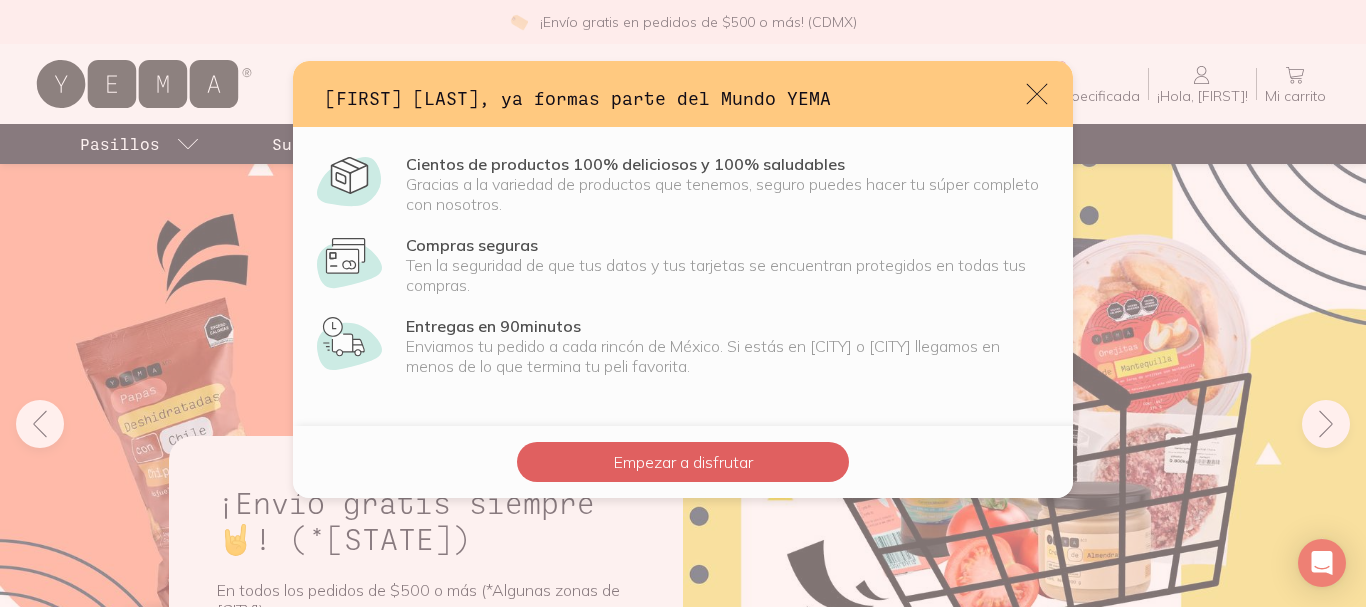 click at bounding box center [1037, 94] 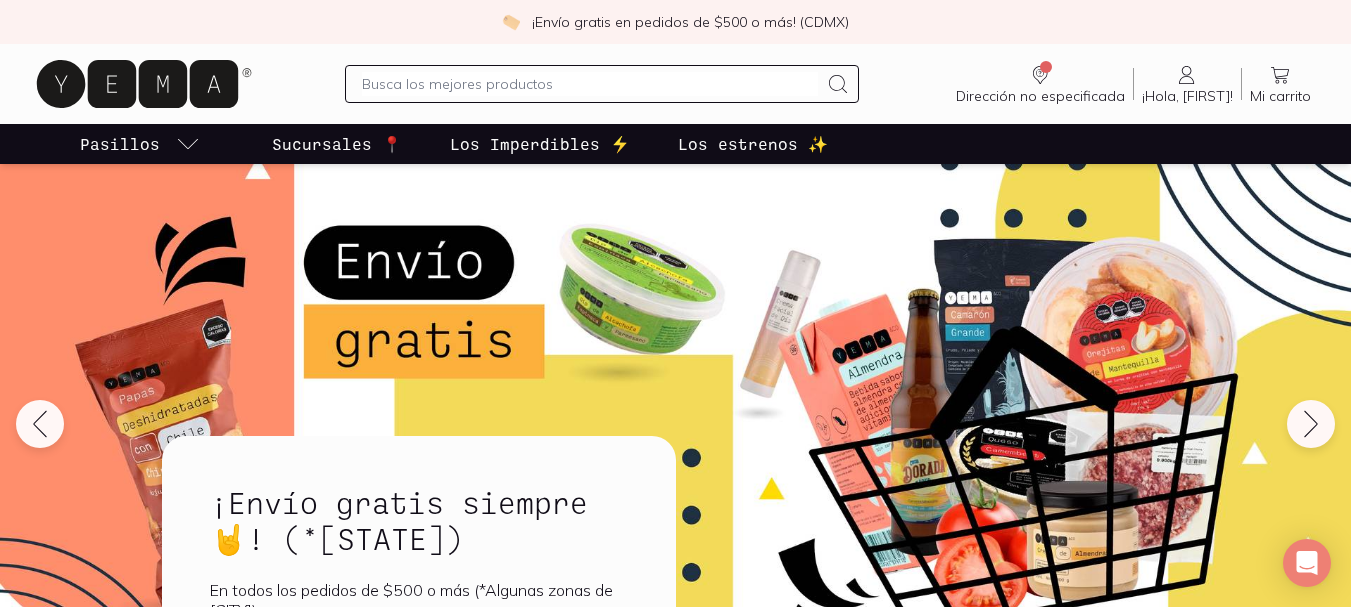click at bounding box center (590, 84) 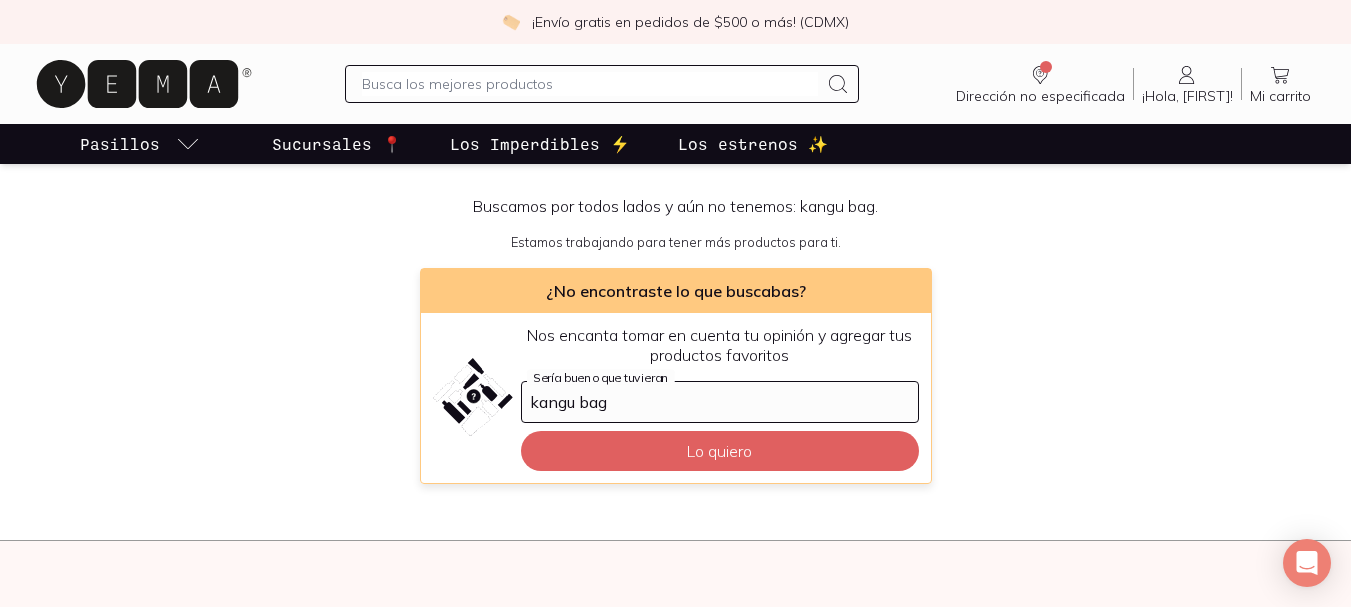 scroll, scrollTop: 200, scrollLeft: 0, axis: vertical 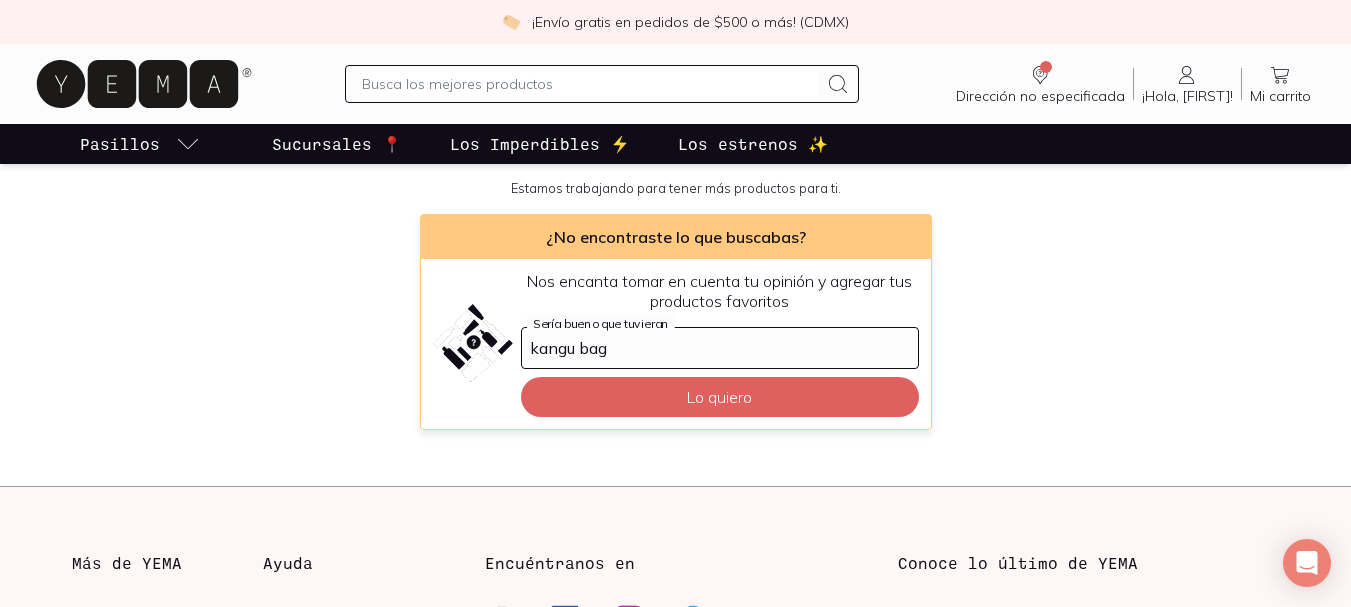 click on "kangu bag" at bounding box center [720, 348] 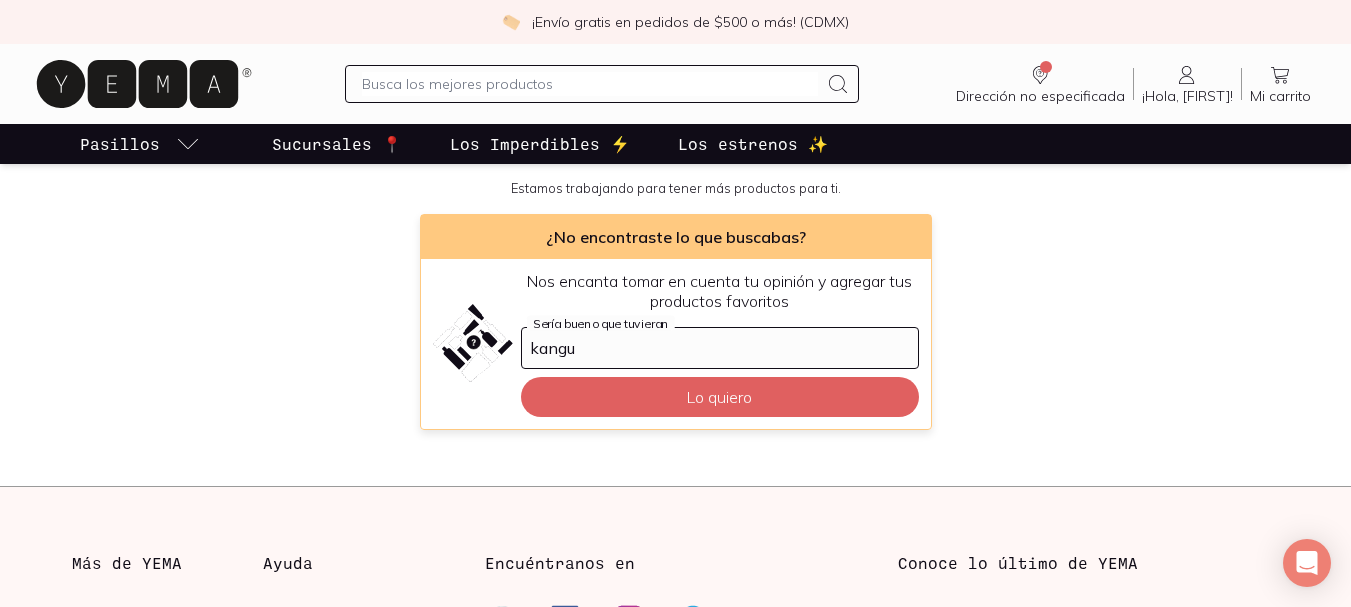 click on "Lo quiero" at bounding box center [720, 397] 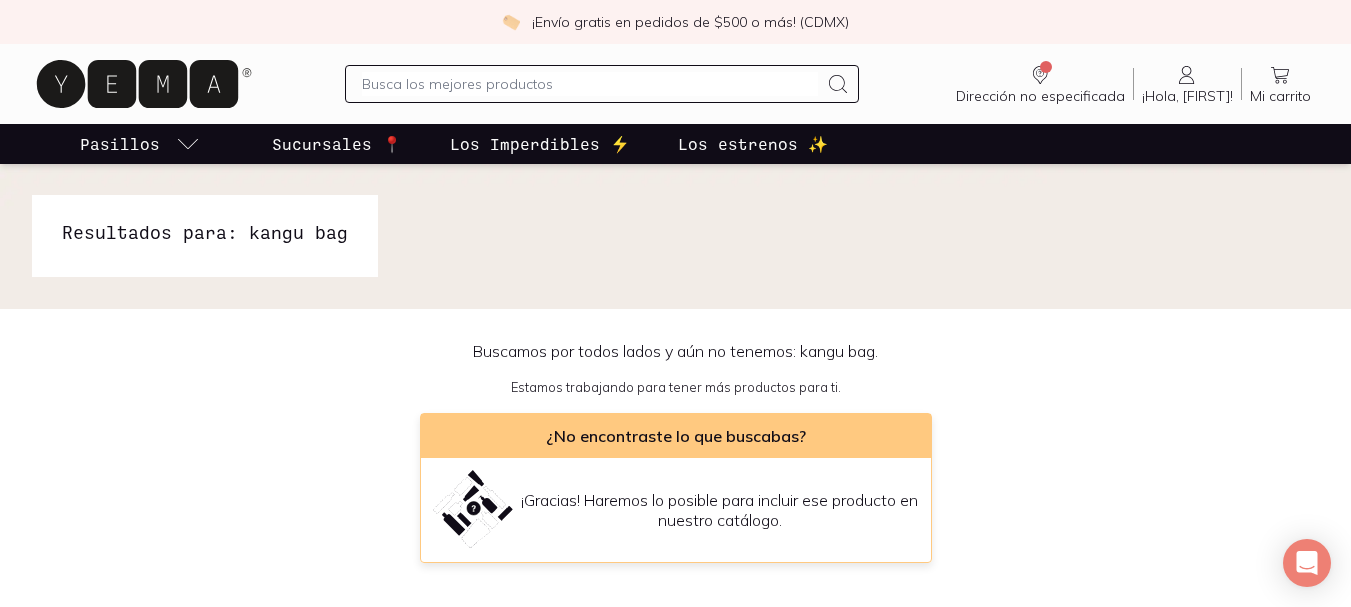 scroll, scrollTop: 0, scrollLeft: 0, axis: both 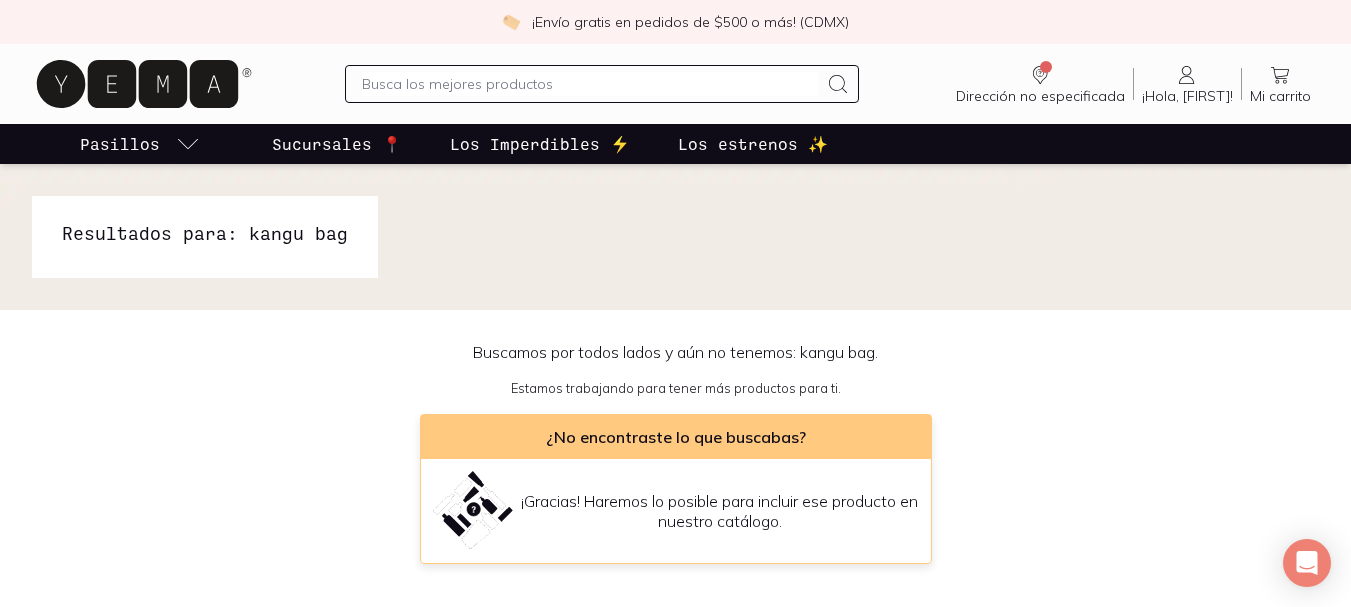 click at bounding box center [590, 84] 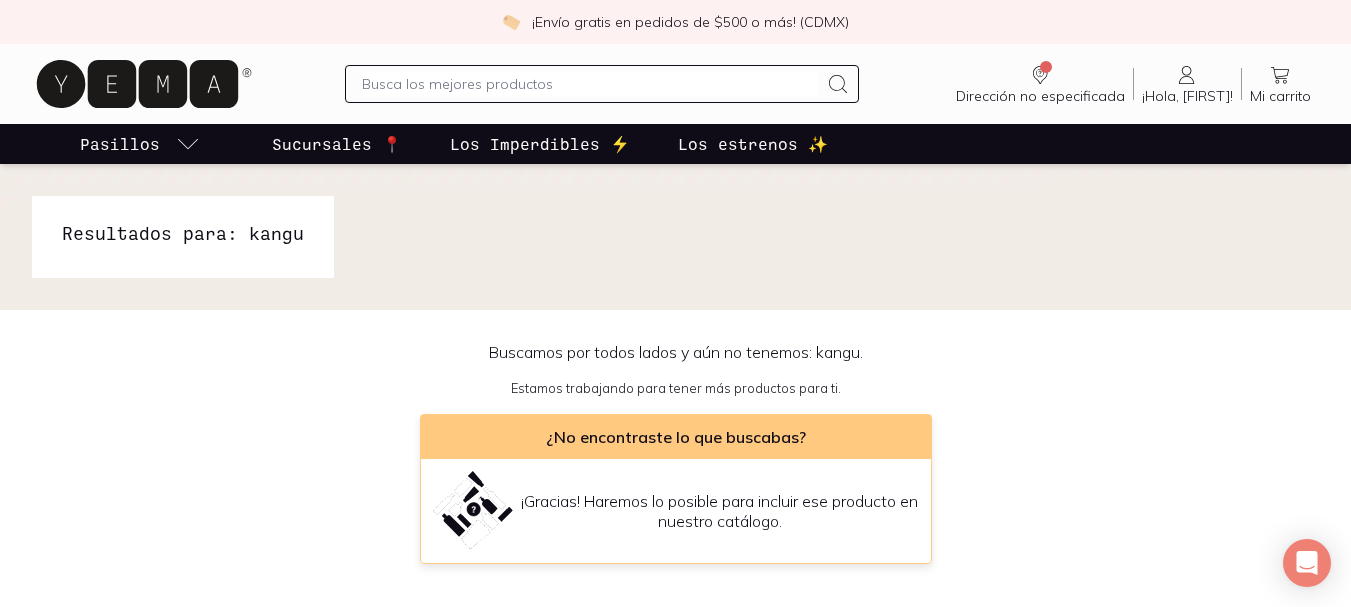 click at bounding box center [590, 84] 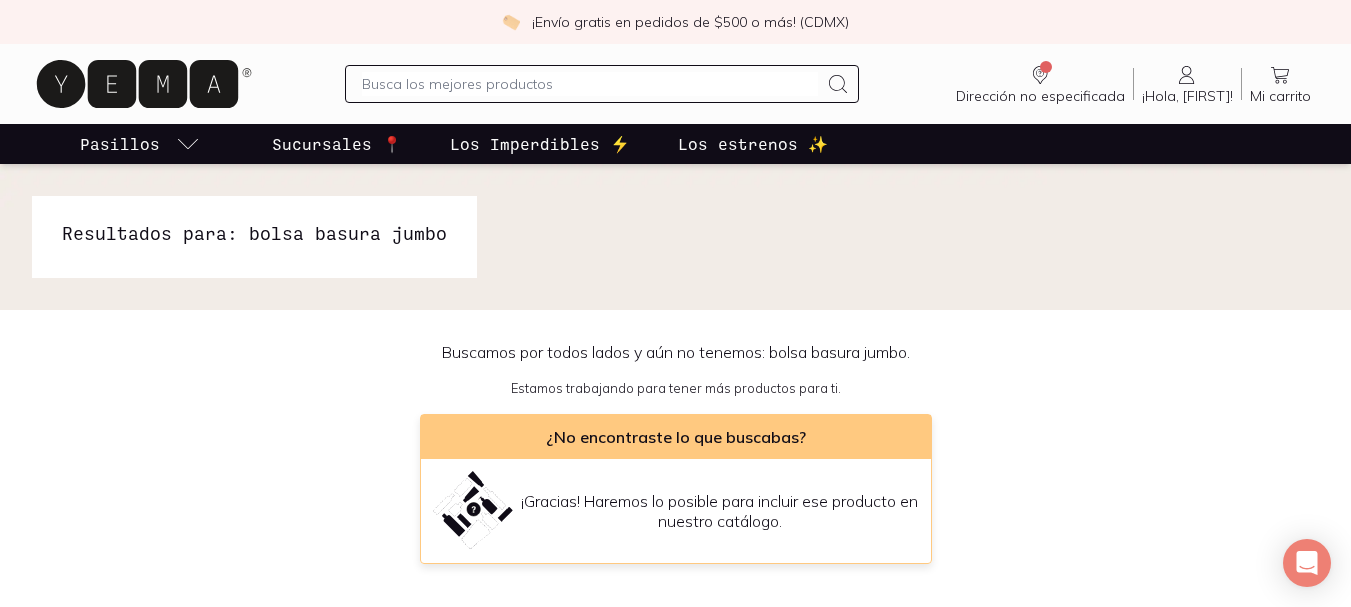 click at bounding box center (590, 84) 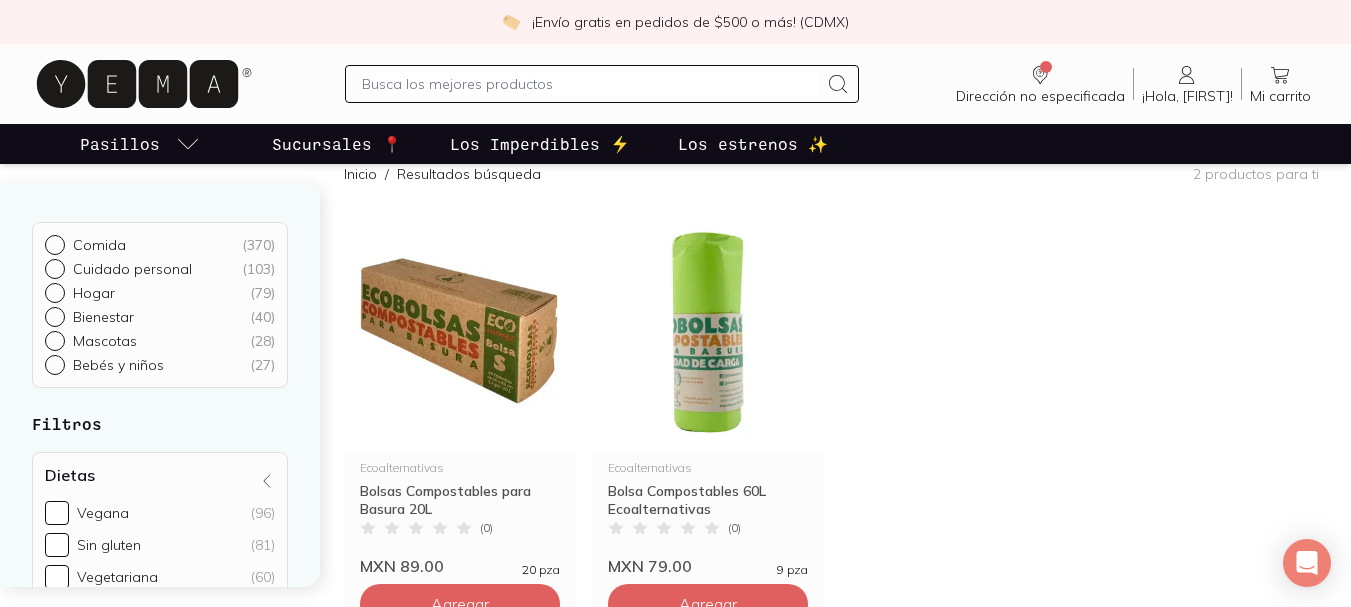 scroll, scrollTop: 100, scrollLeft: 0, axis: vertical 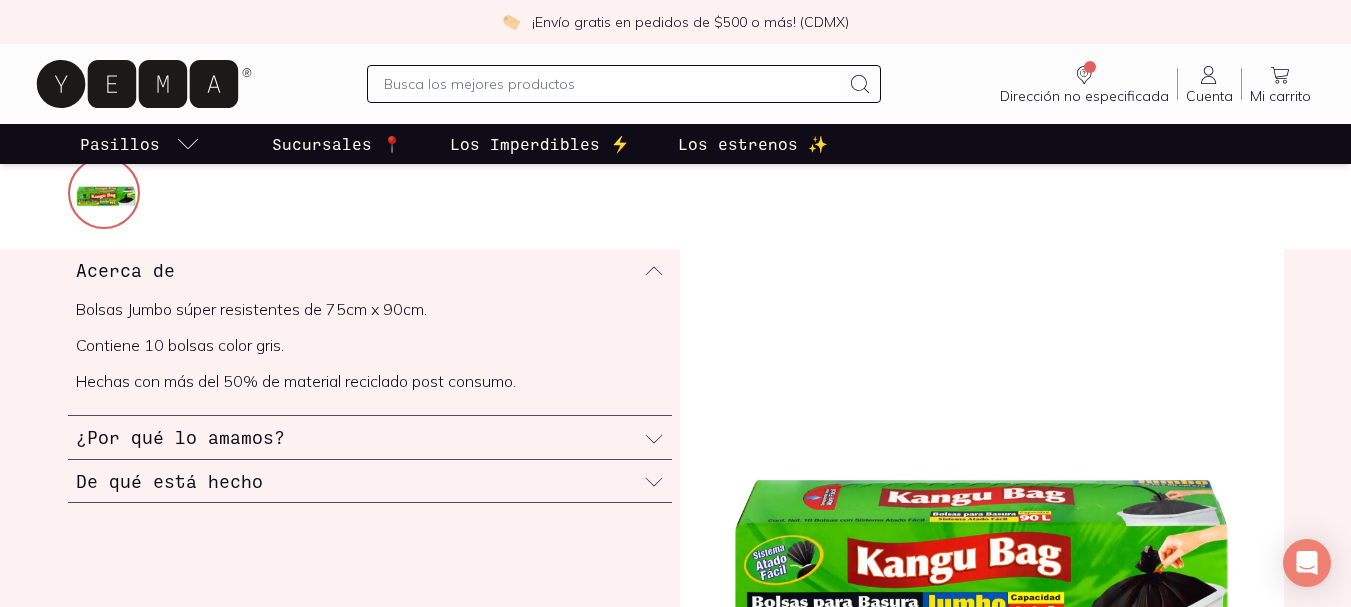 click at bounding box center [654, 439] 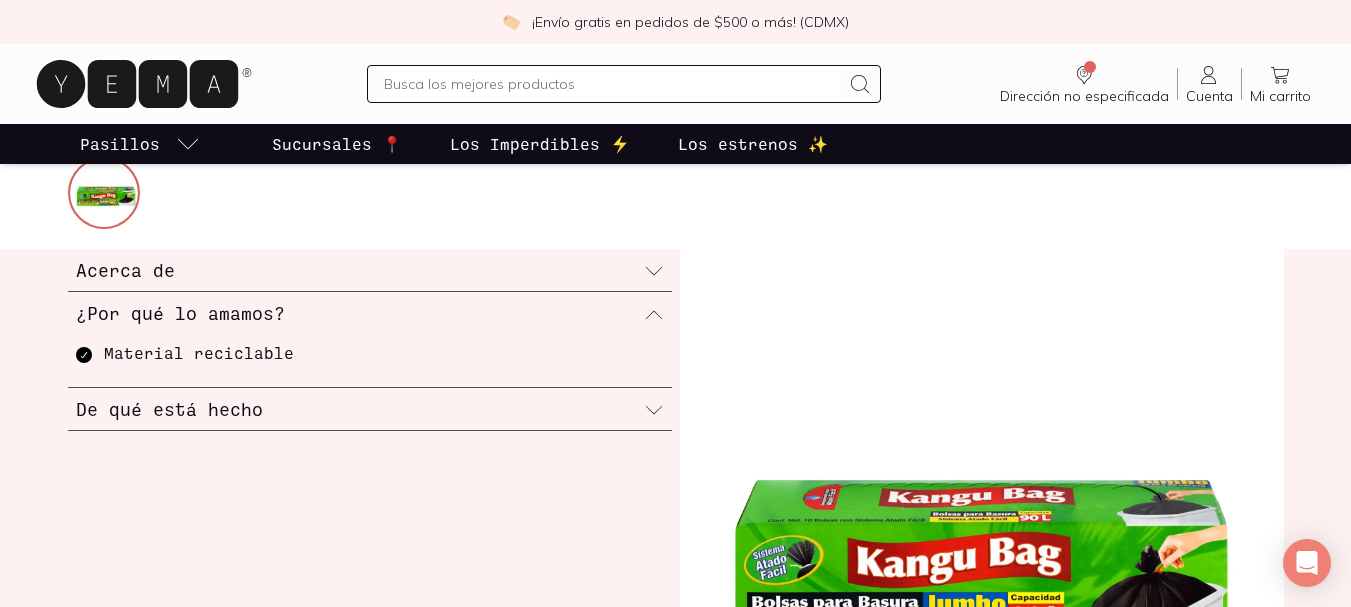 click at bounding box center [654, 271] 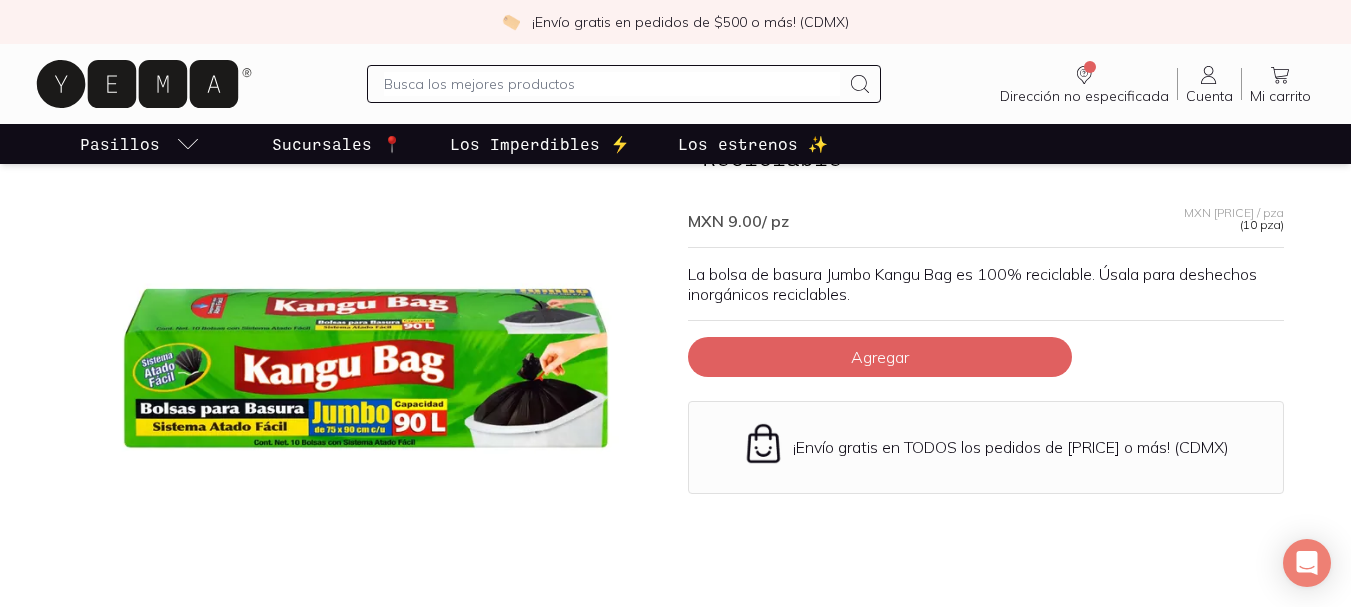 scroll, scrollTop: 100, scrollLeft: 0, axis: vertical 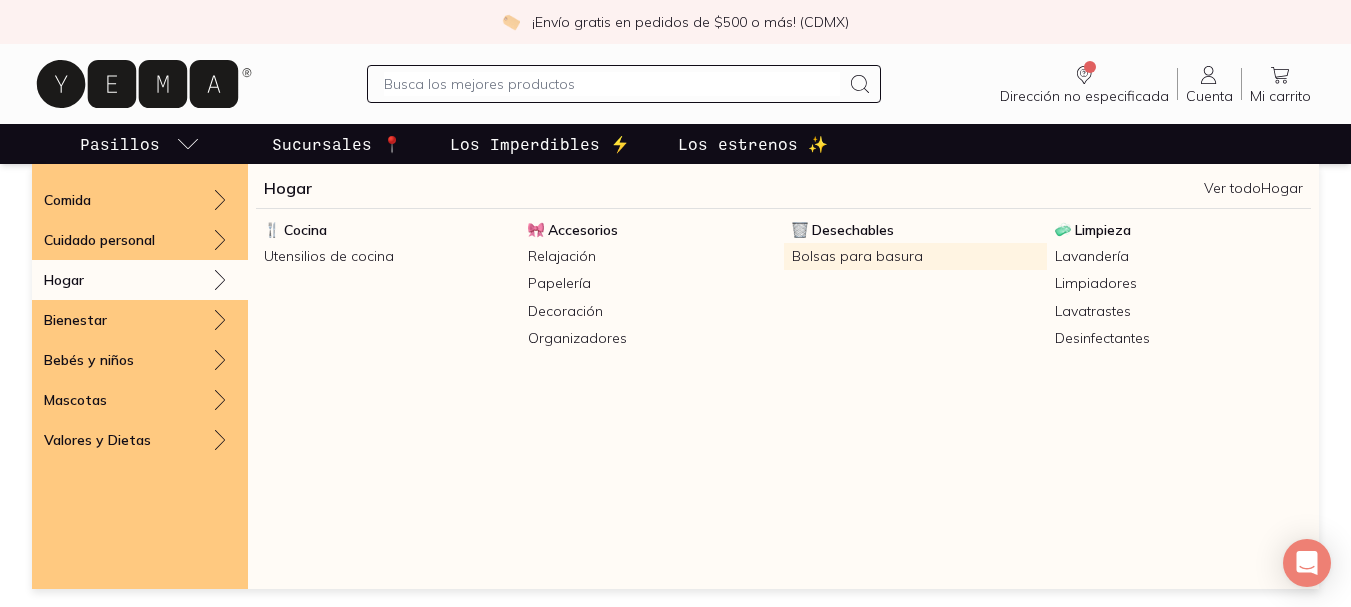click on "Bolsas para basura" at bounding box center (916, 256) 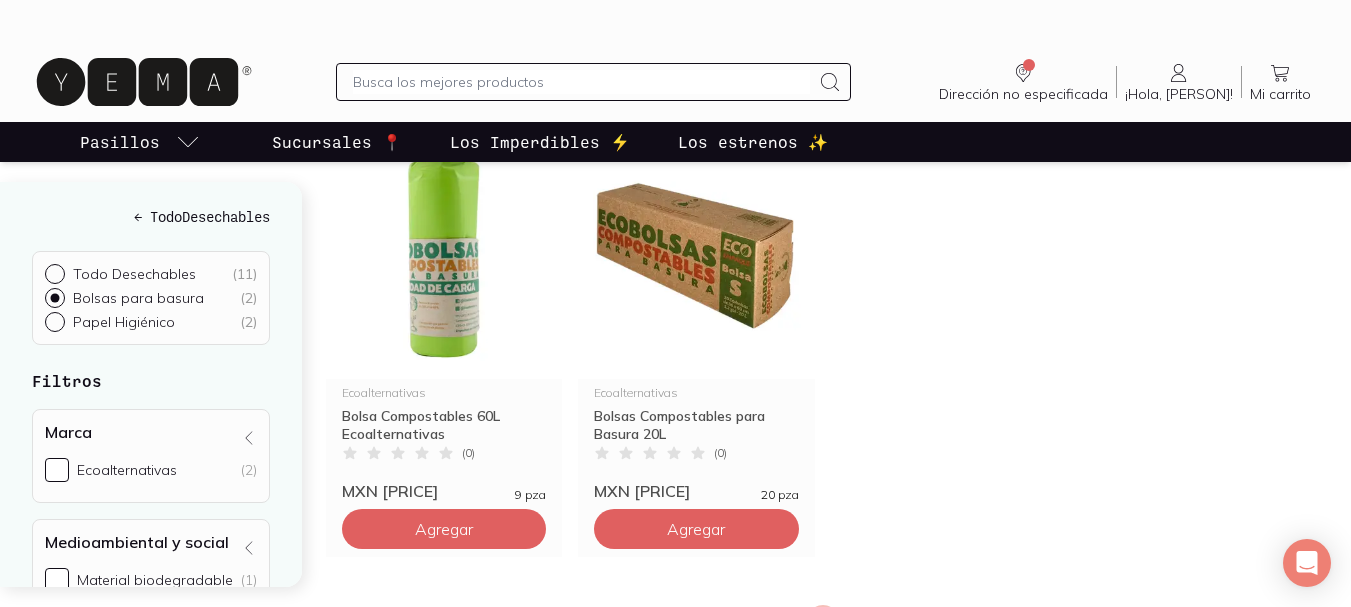 scroll, scrollTop: 302, scrollLeft: 0, axis: vertical 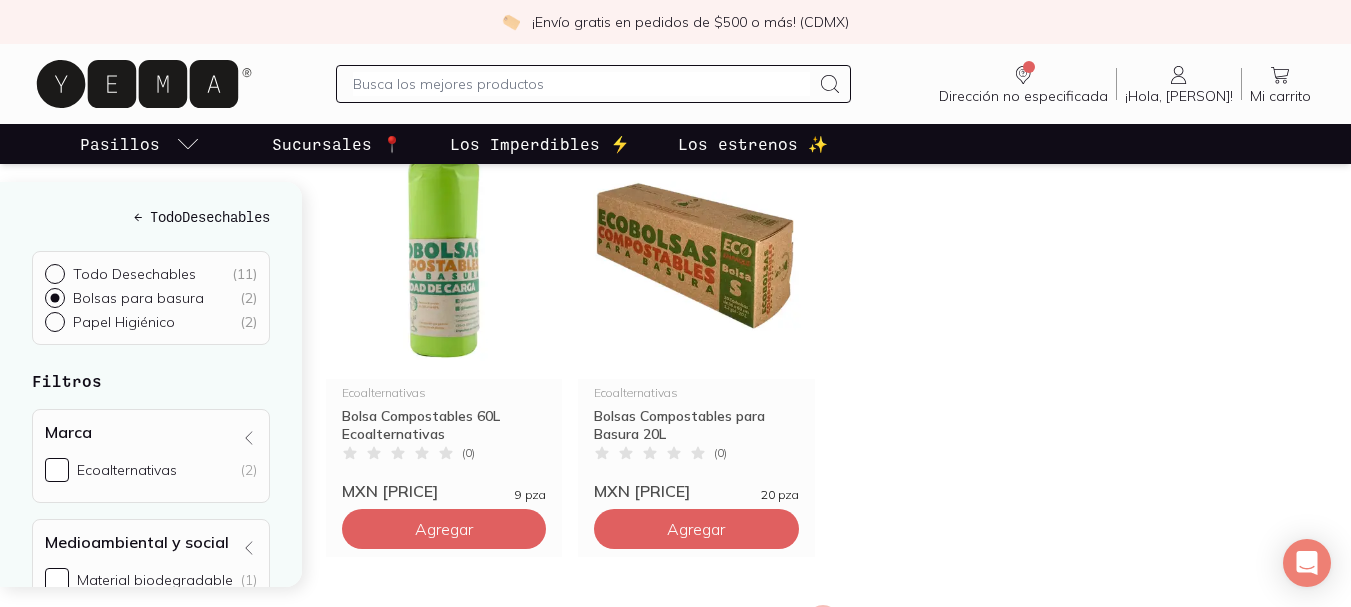 click at bounding box center (696, 256) 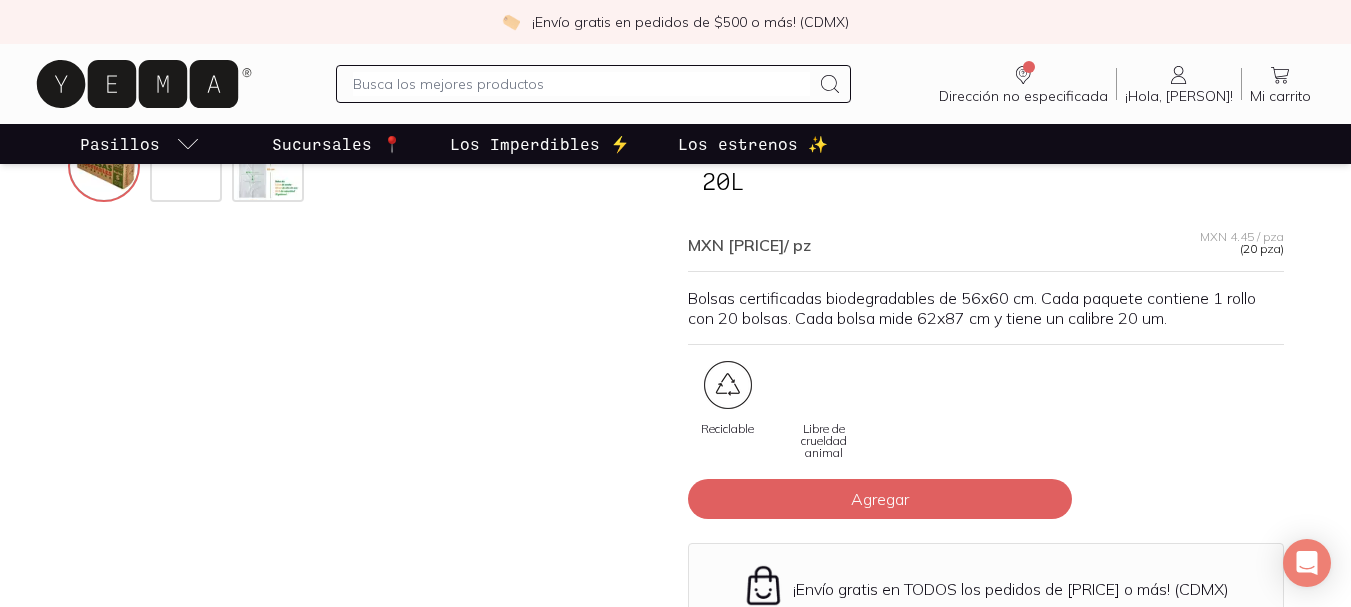 scroll, scrollTop: 100, scrollLeft: 0, axis: vertical 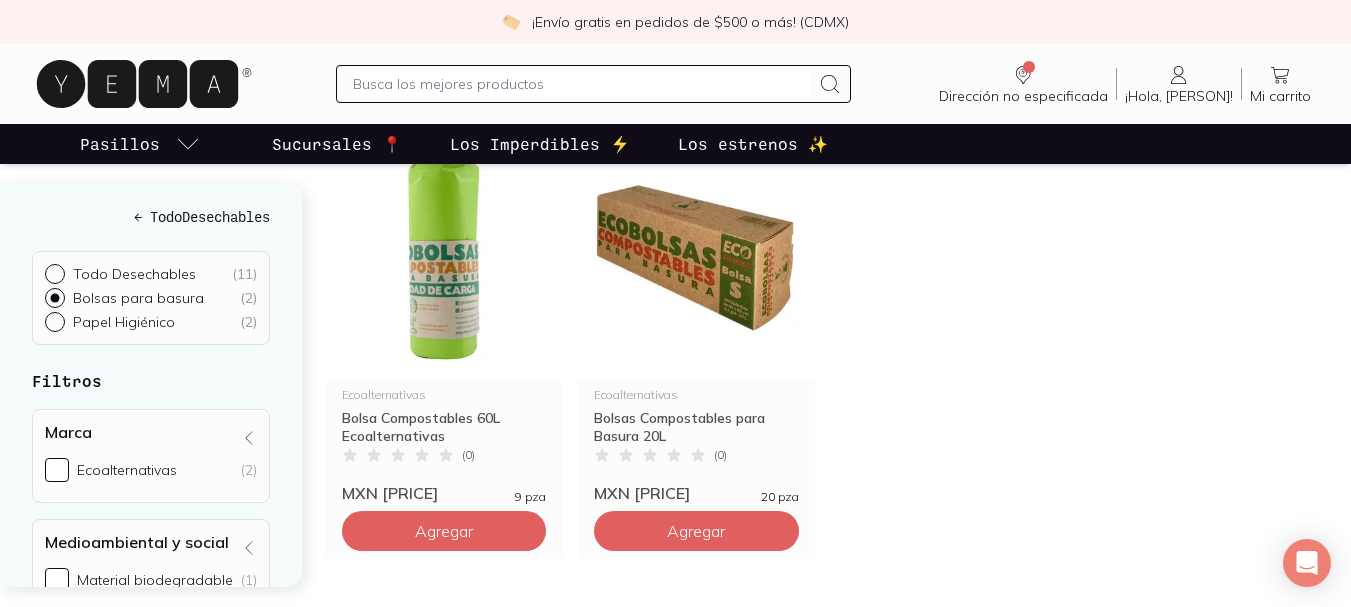 click at bounding box center (444, 258) 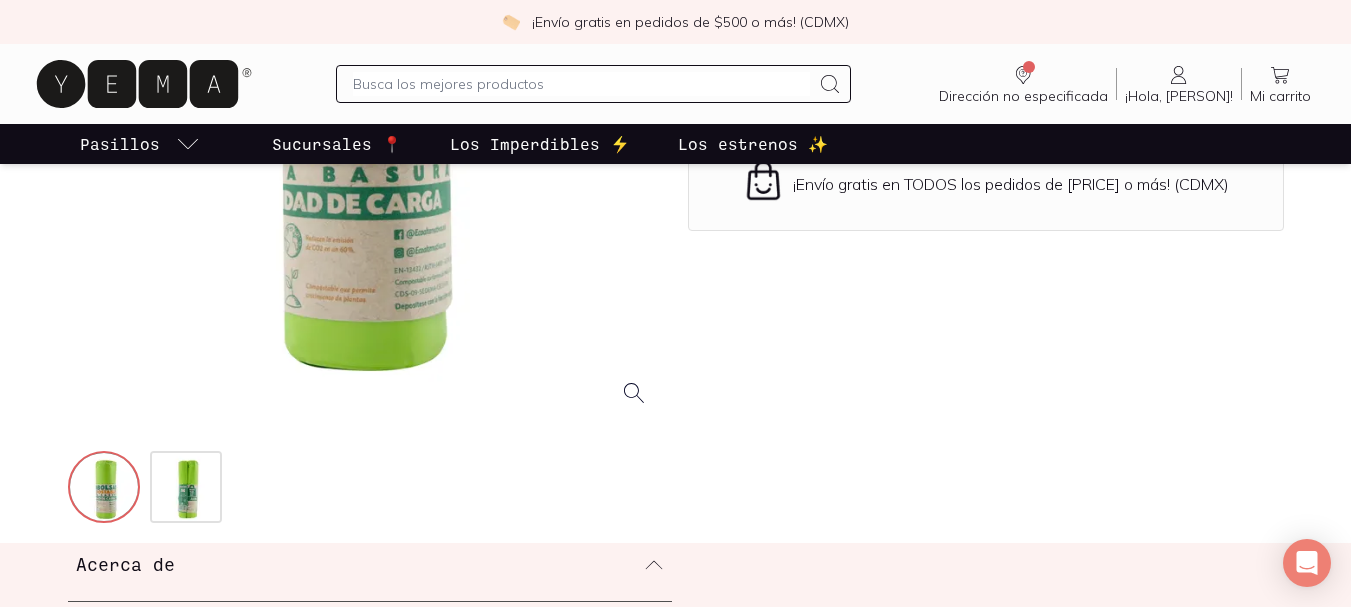 scroll, scrollTop: 500, scrollLeft: 0, axis: vertical 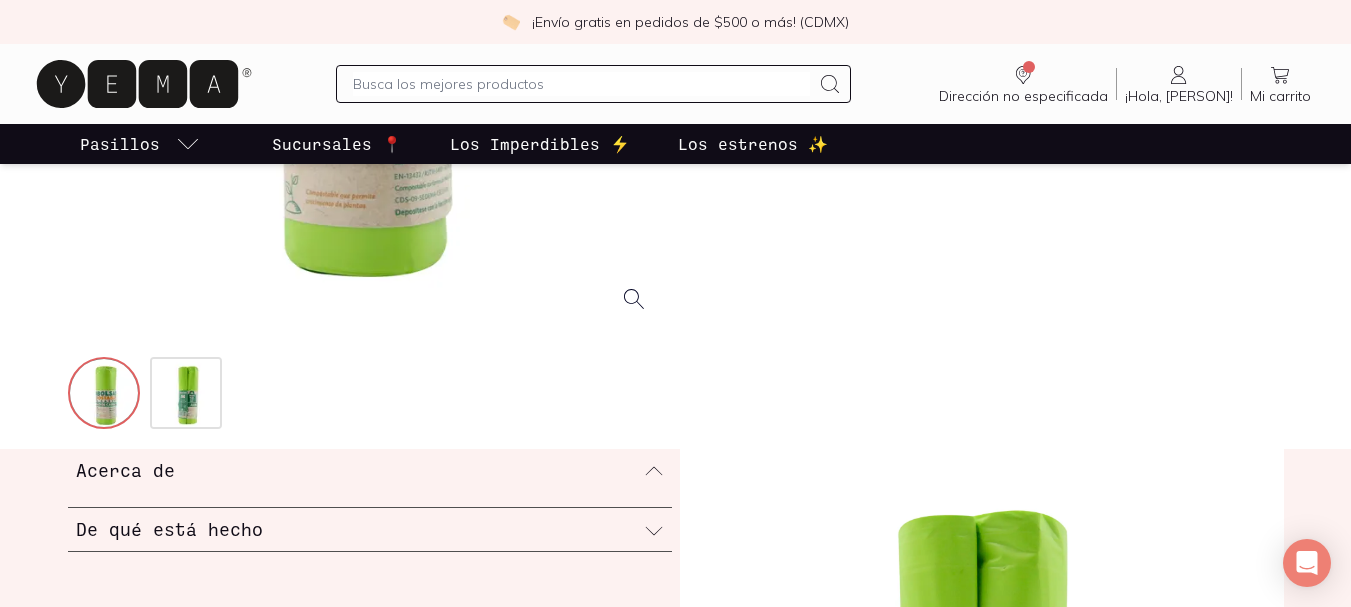click on "Acerca de" at bounding box center [370, 470] 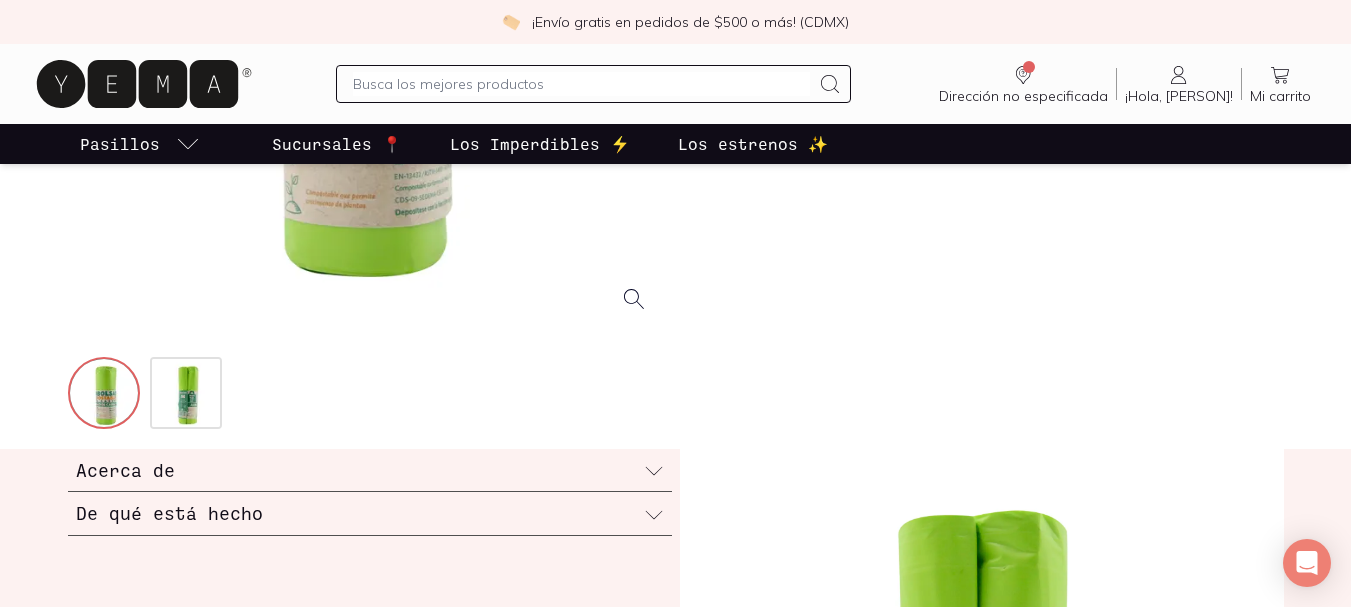 click on "De qué está hecho" at bounding box center [125, 470] 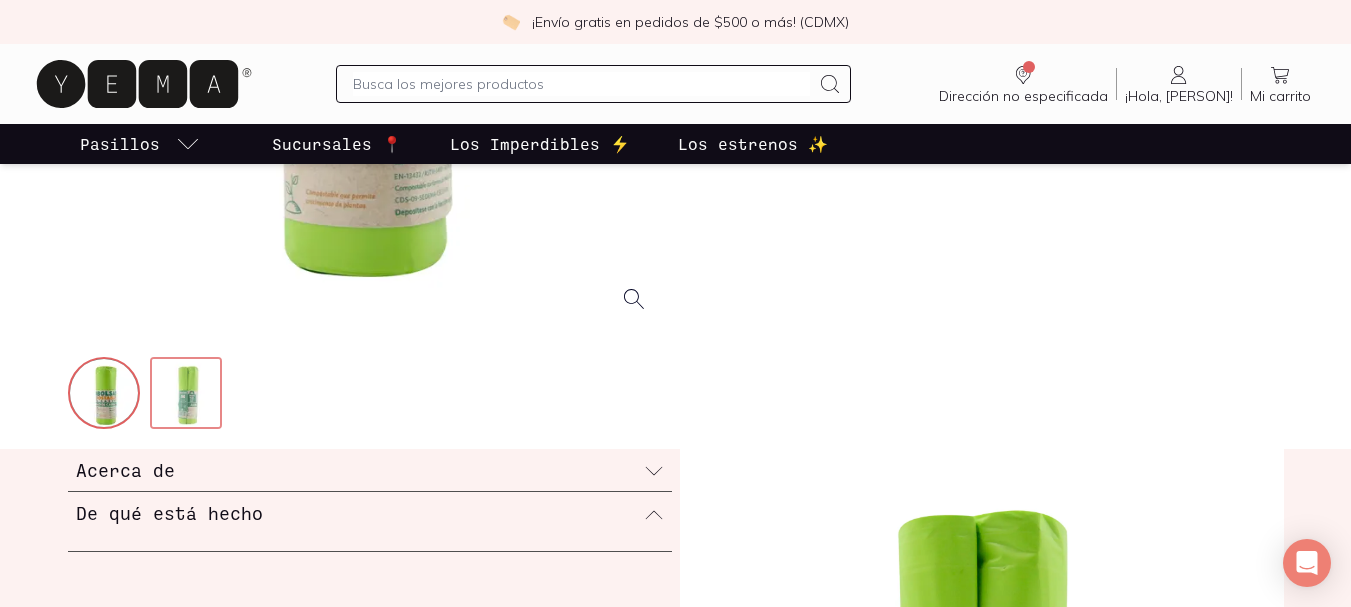 click at bounding box center [188, 395] 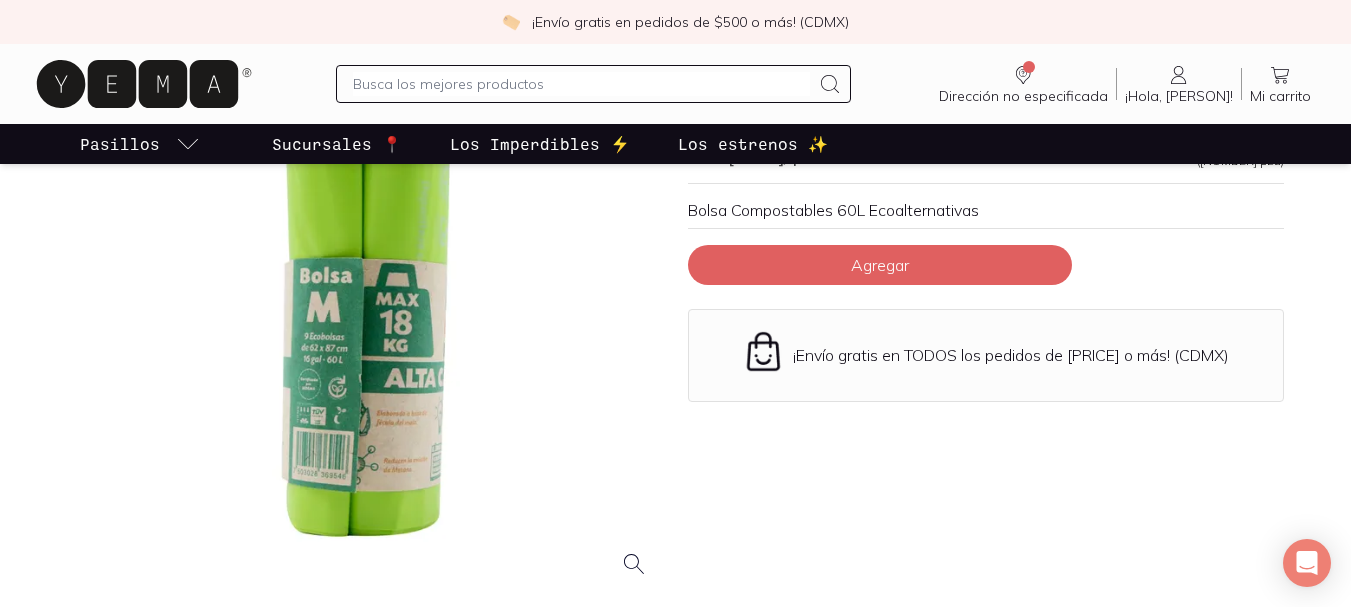 scroll, scrollTop: 200, scrollLeft: 0, axis: vertical 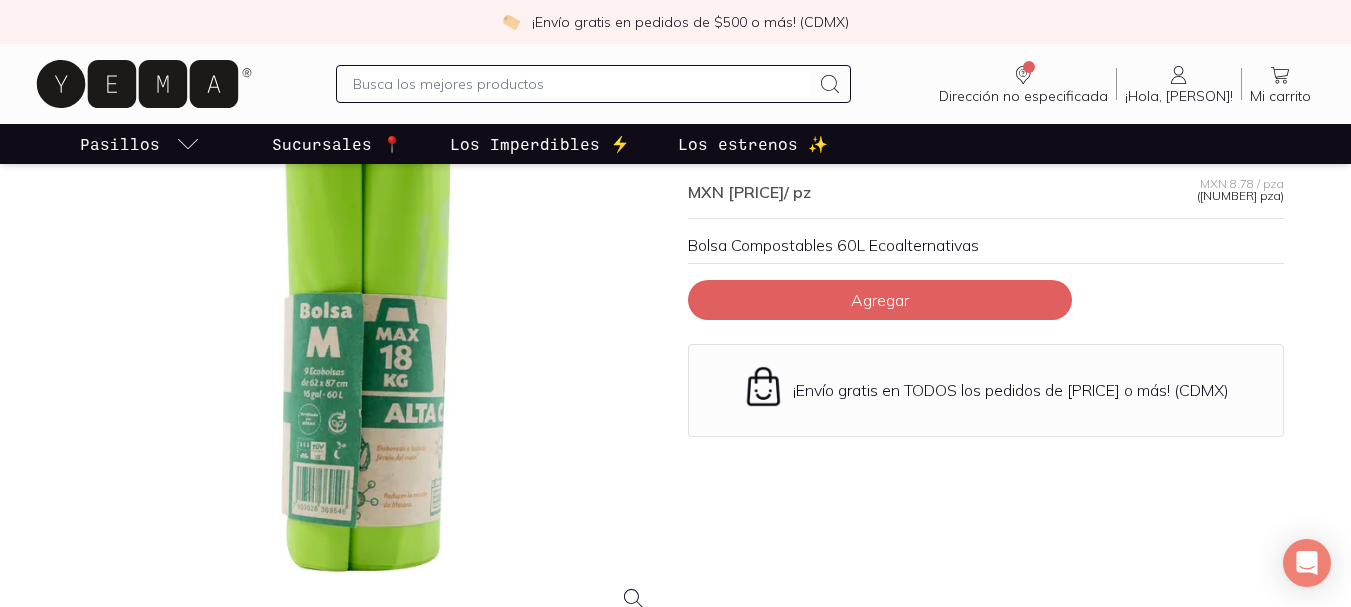 click at bounding box center (-232, 331) 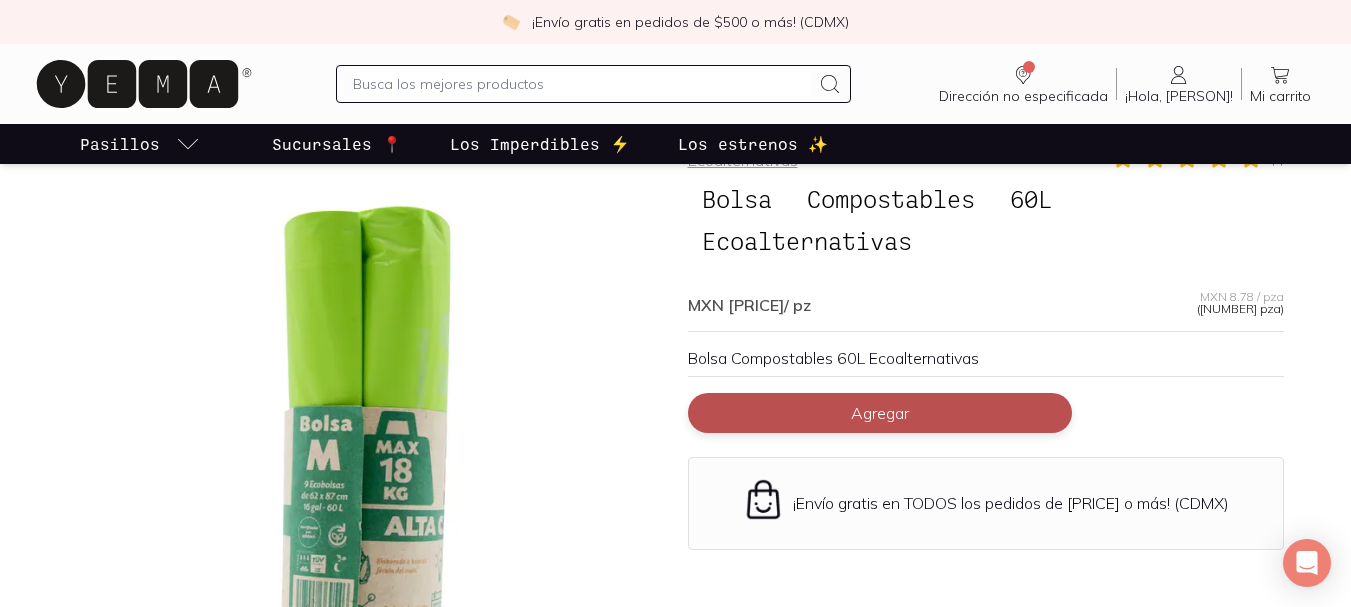 scroll, scrollTop: 0, scrollLeft: 0, axis: both 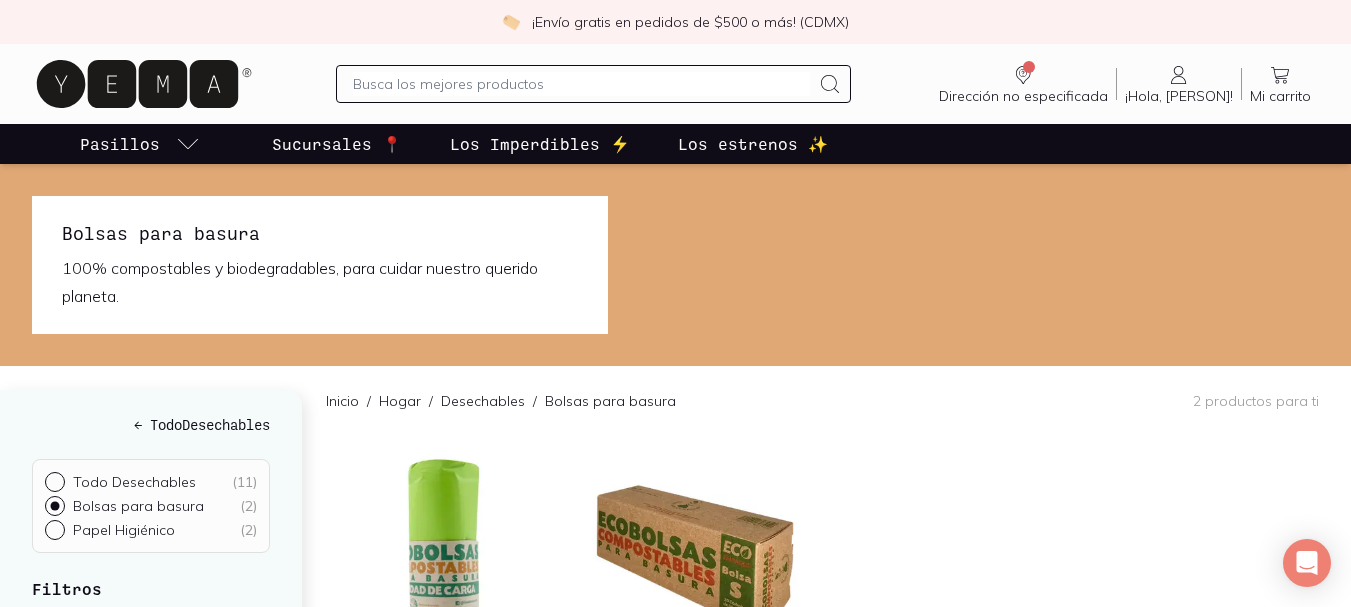 click at bounding box center [581, 84] 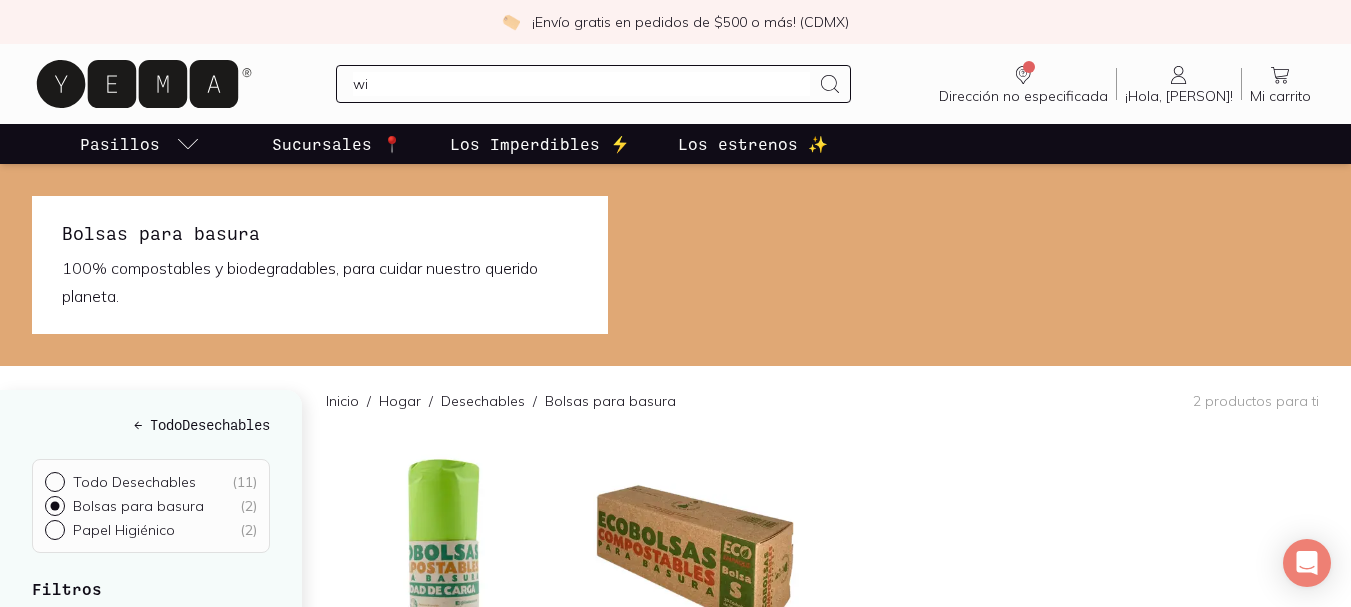 type on "wie" 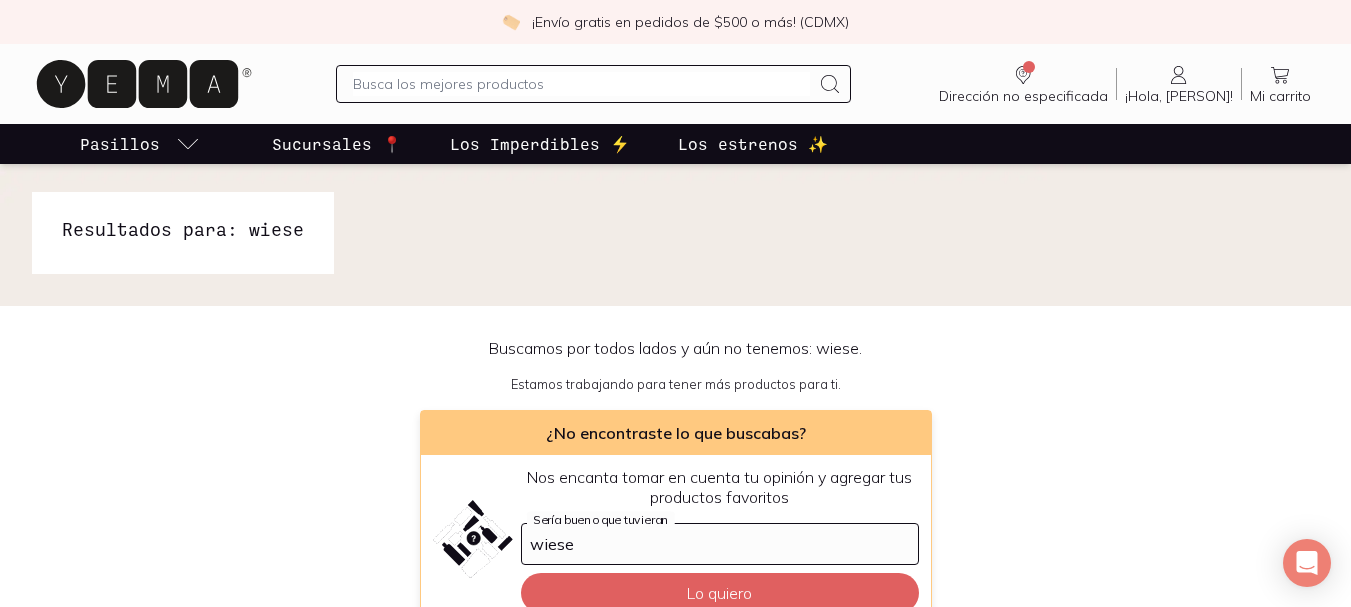 scroll, scrollTop: 0, scrollLeft: 0, axis: both 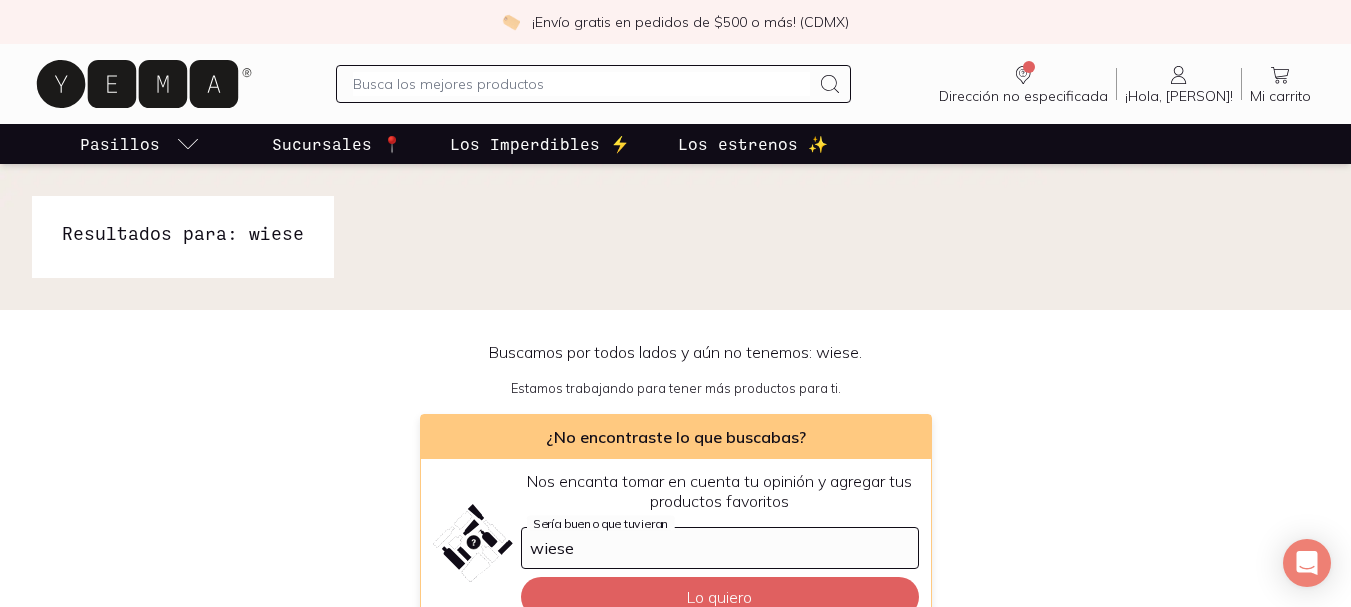 click at bounding box center (581, 84) 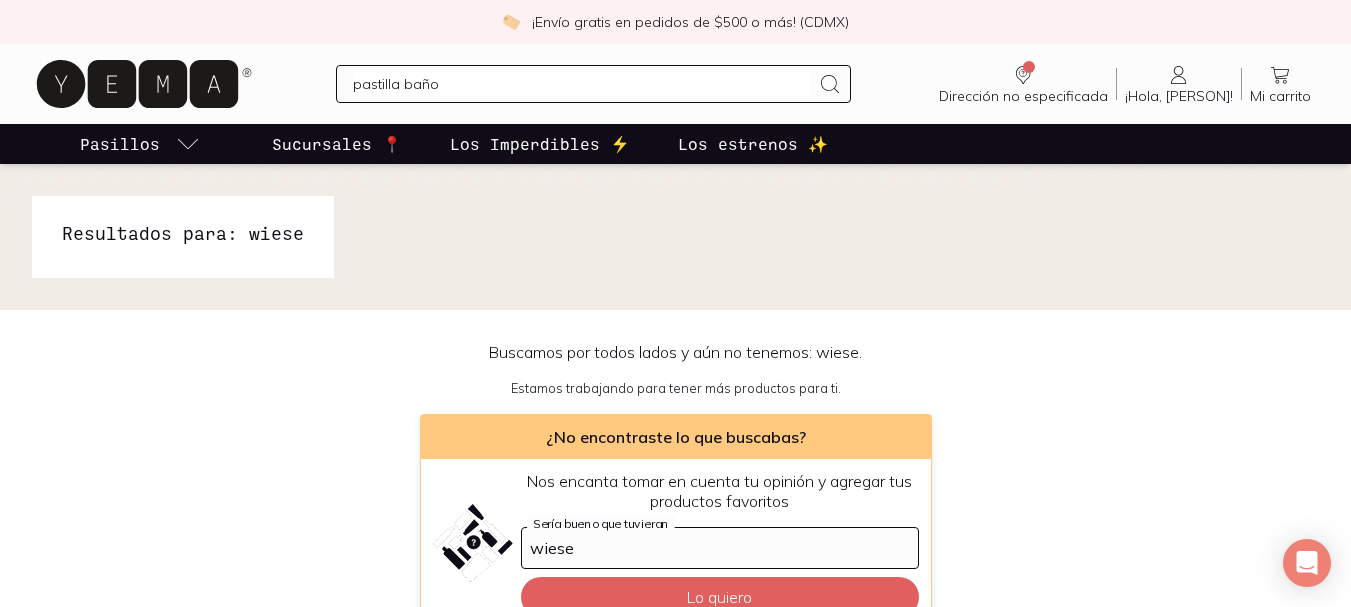 click on "pastilla baño" at bounding box center (581, 84) 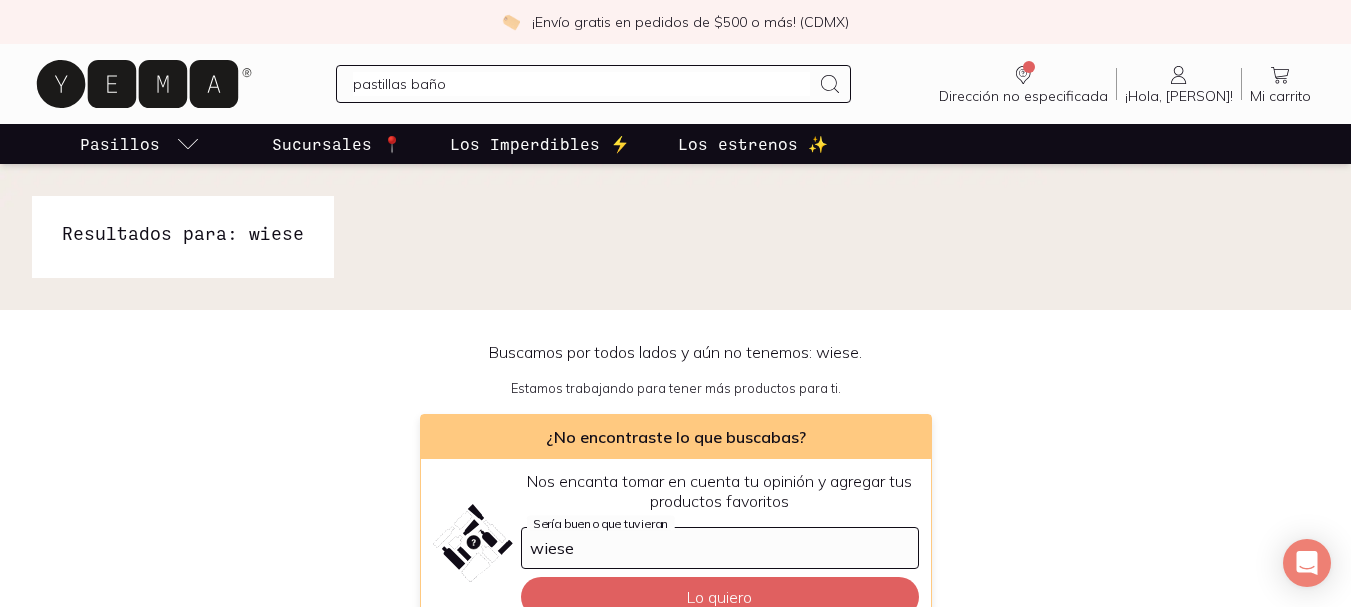 click on "pastillas baño" at bounding box center [581, 84] 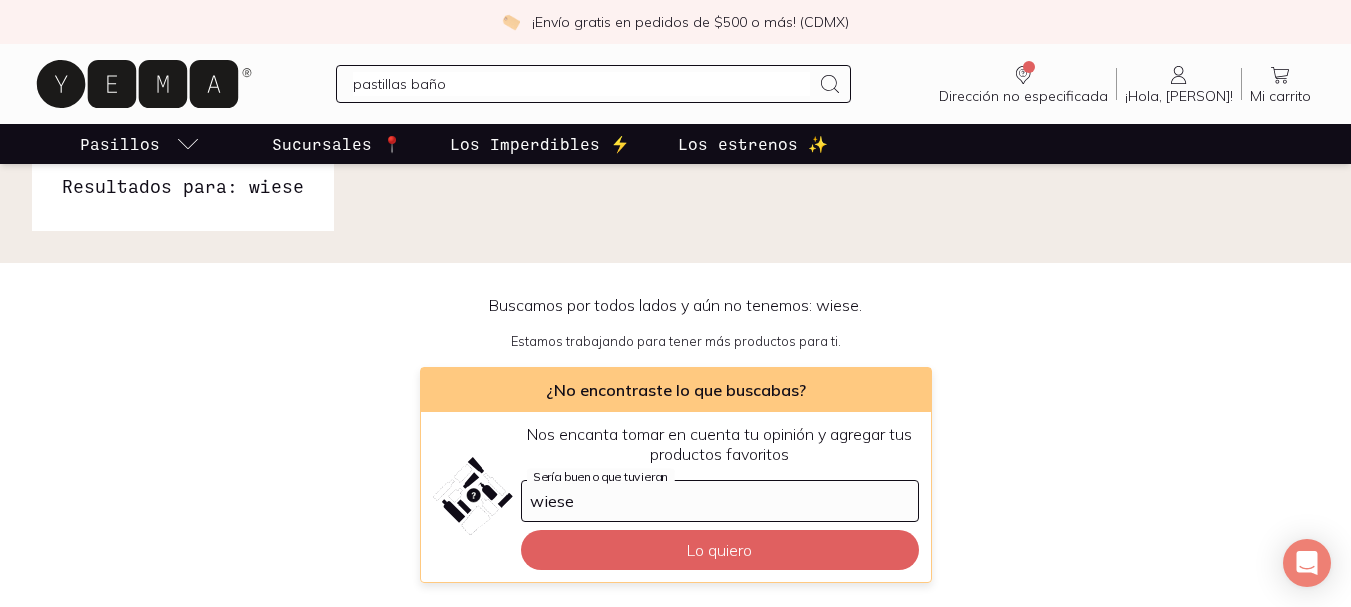 scroll, scrollTop: 0, scrollLeft: 0, axis: both 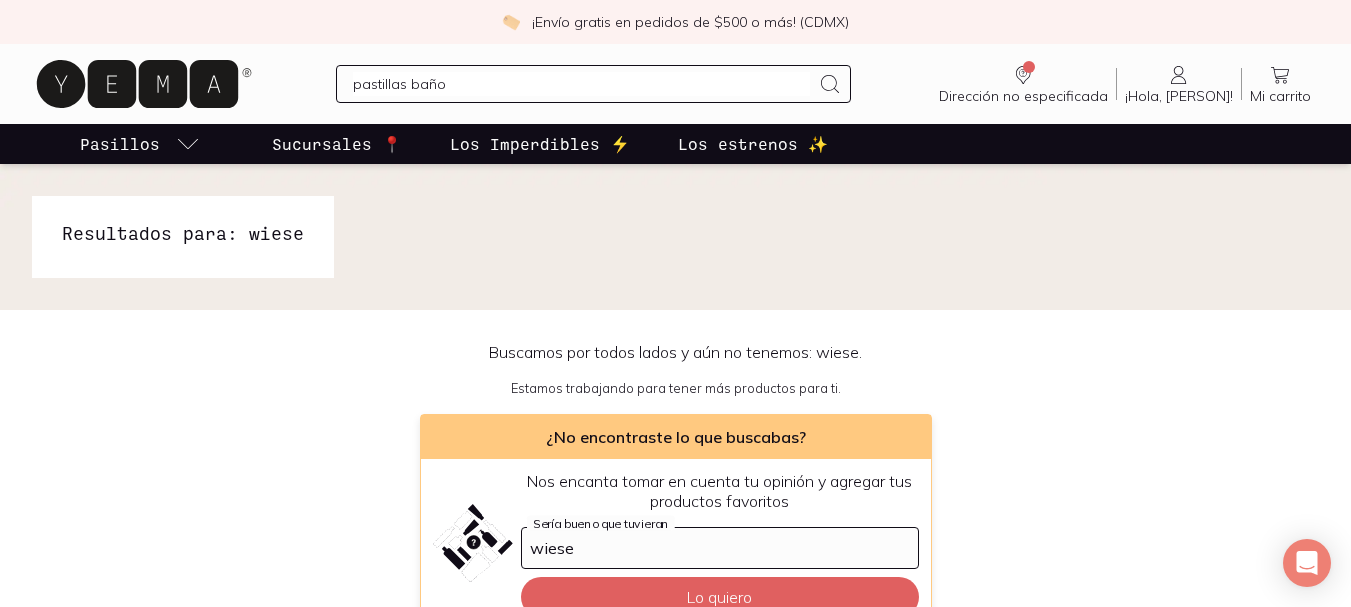 click on "pastillas baño" at bounding box center (581, 84) 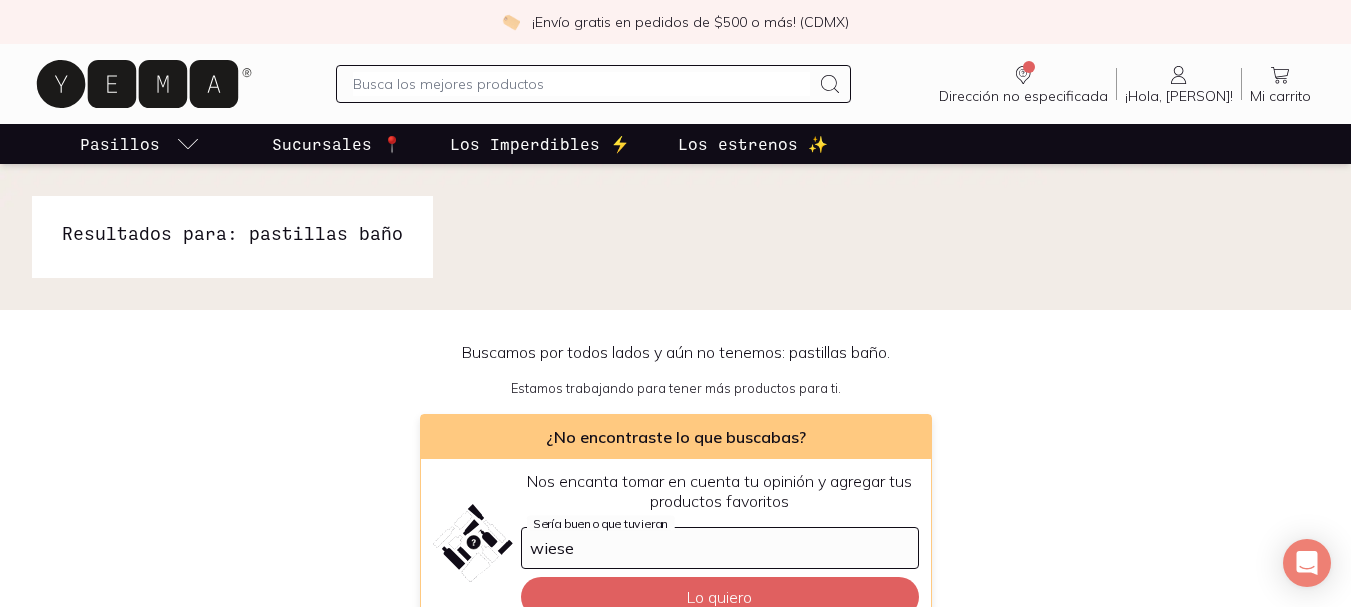 drag, startPoint x: 576, startPoint y: 80, endPoint x: 549, endPoint y: 87, distance: 27.89265 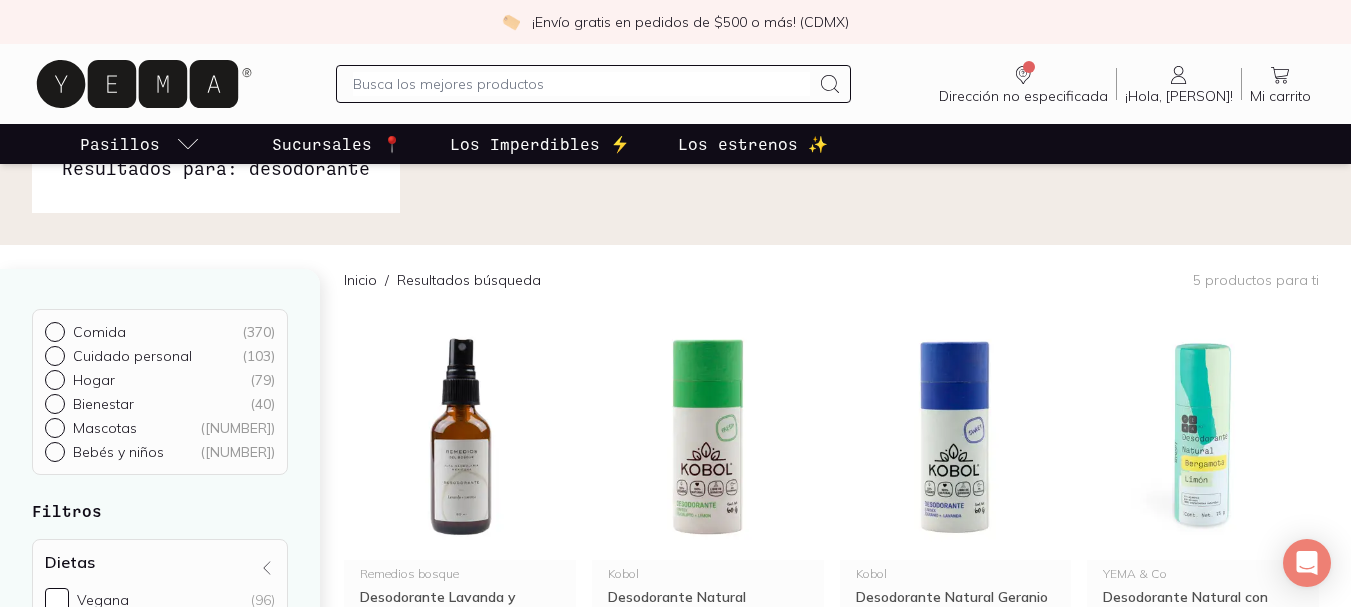 scroll, scrollTop: 100, scrollLeft: 0, axis: vertical 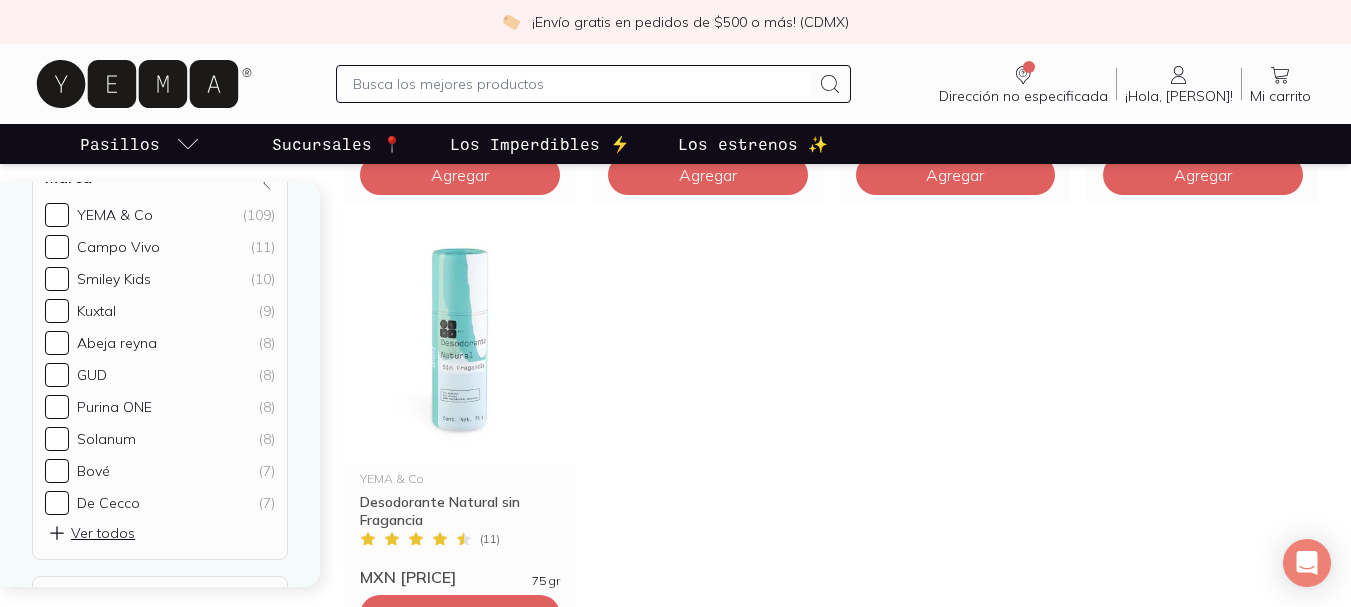 click at bounding box center [593, 84] 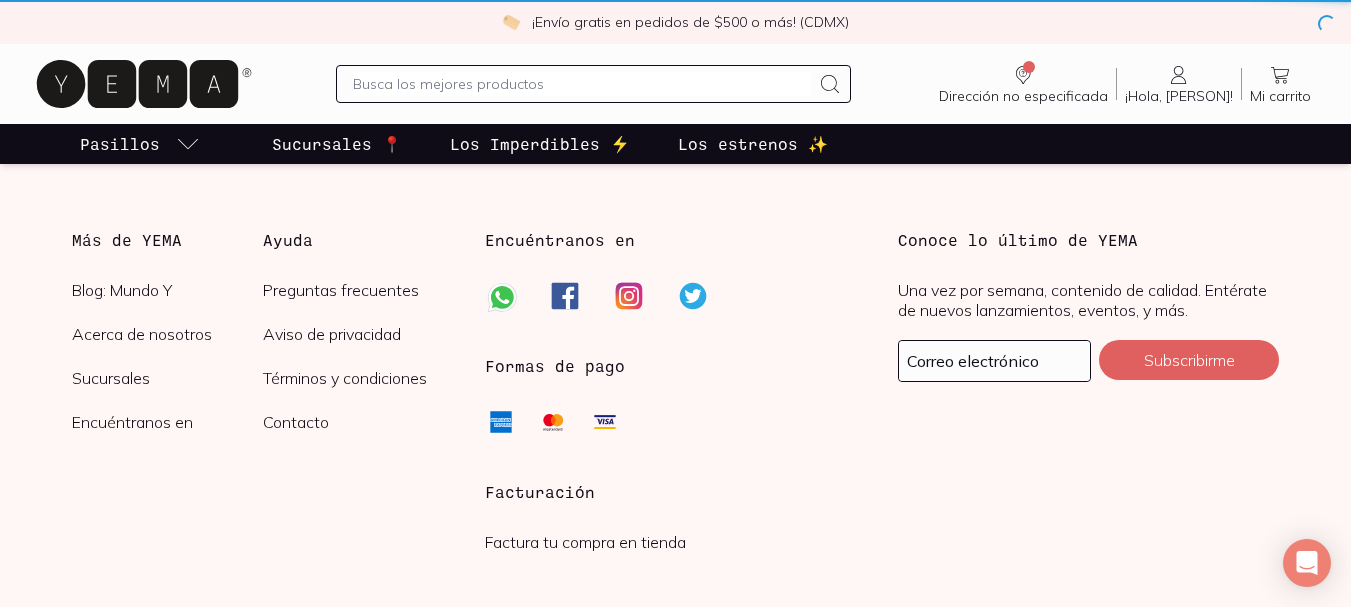 scroll, scrollTop: 0, scrollLeft: 0, axis: both 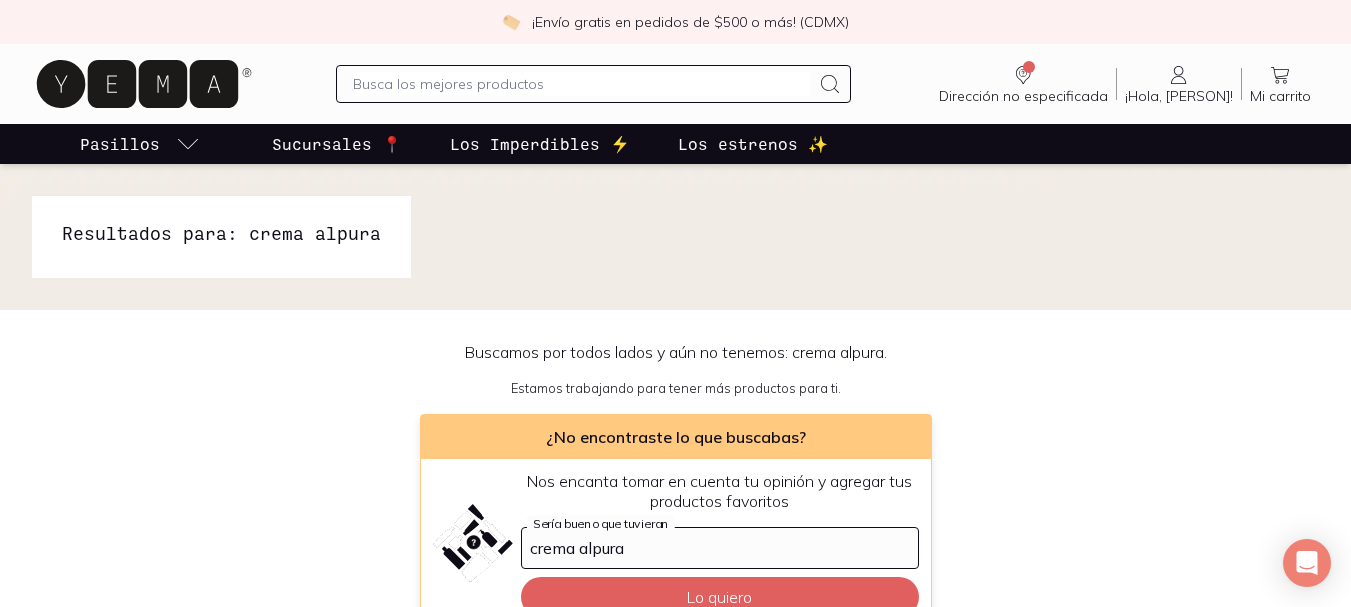 click at bounding box center (581, 84) 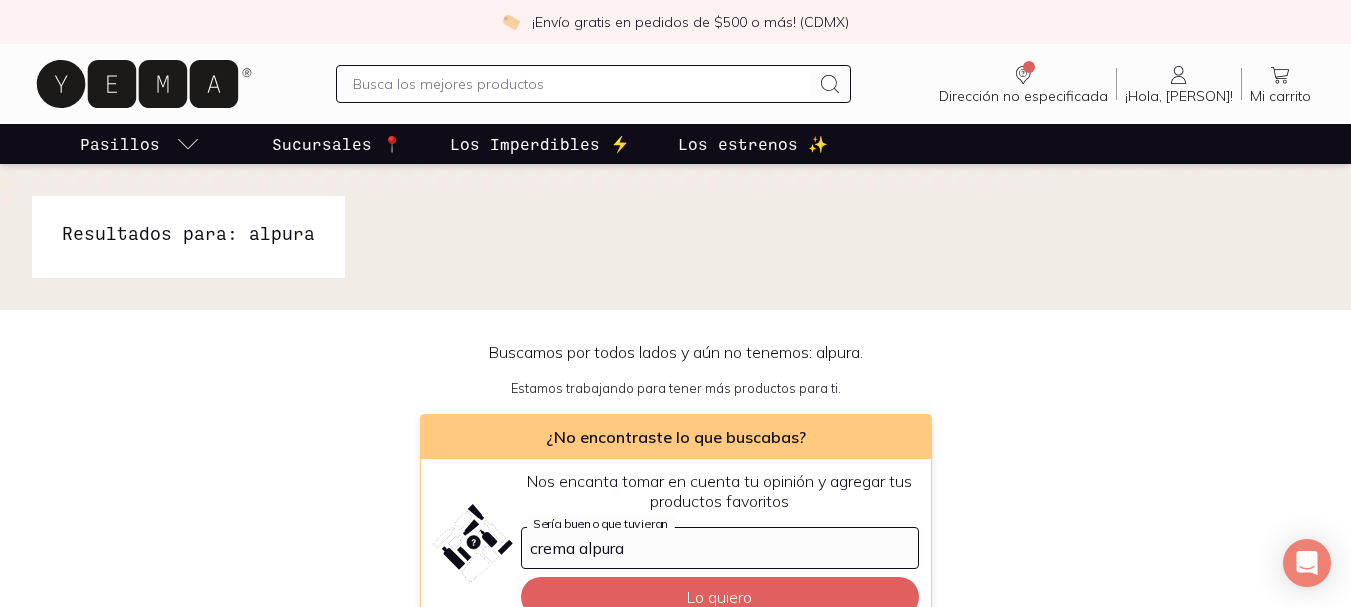 click at bounding box center [581, 84] 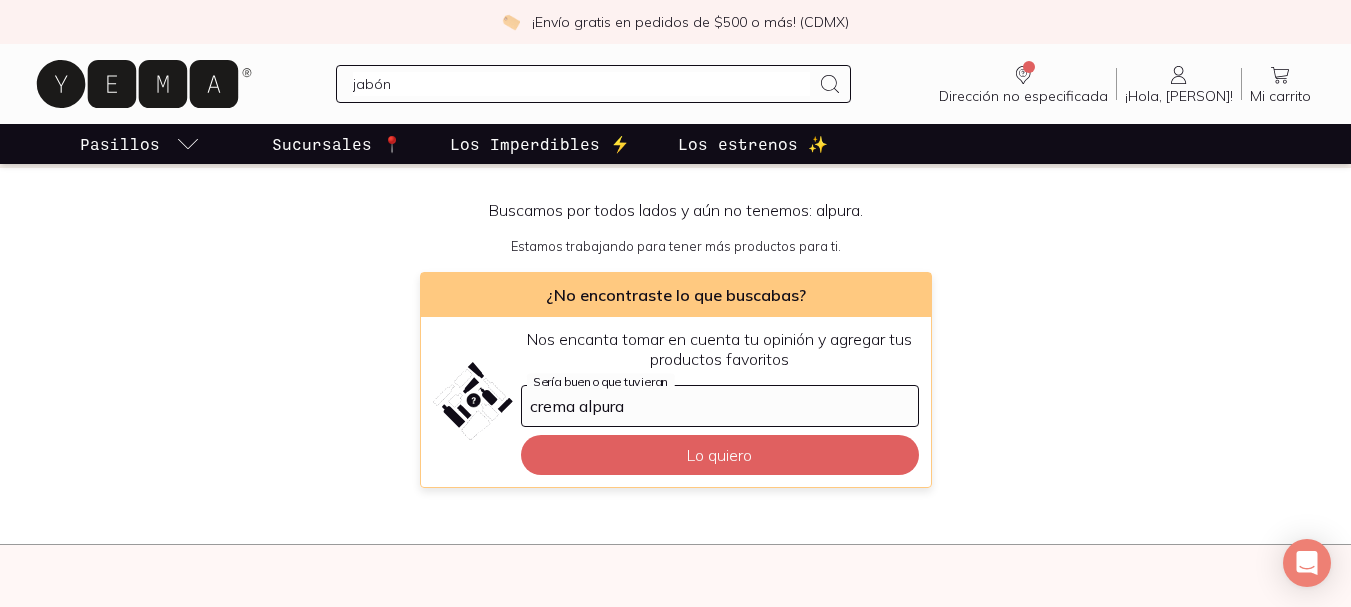 scroll, scrollTop: 0, scrollLeft: 0, axis: both 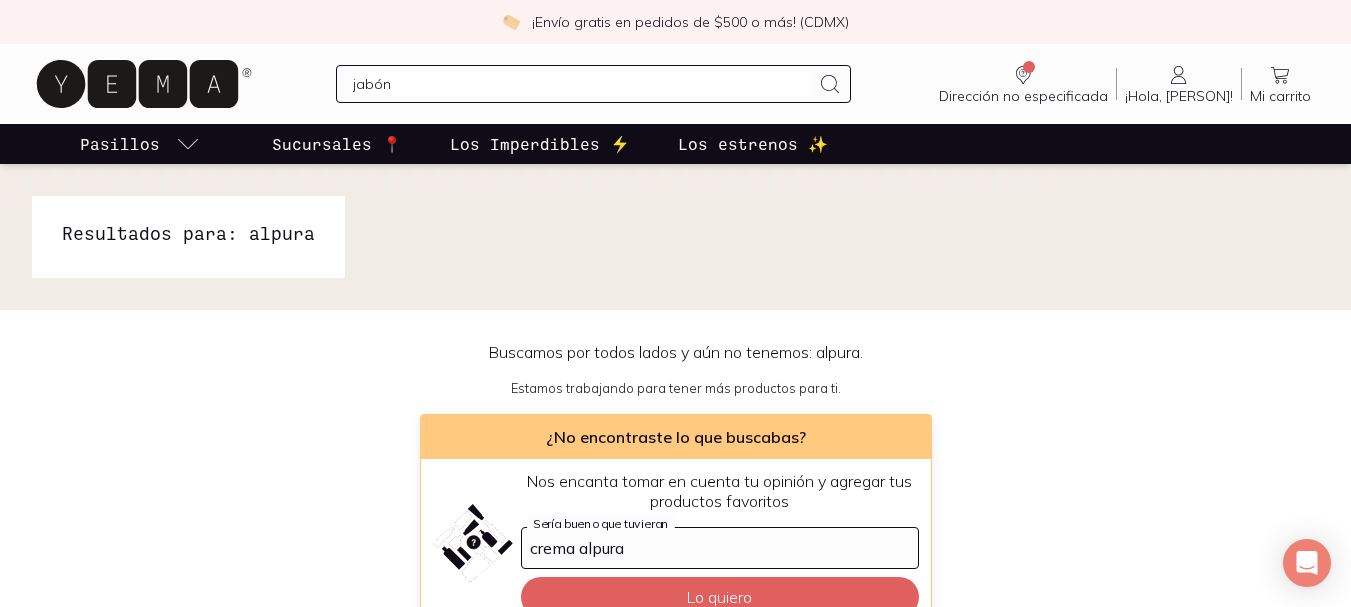 type on "jabón" 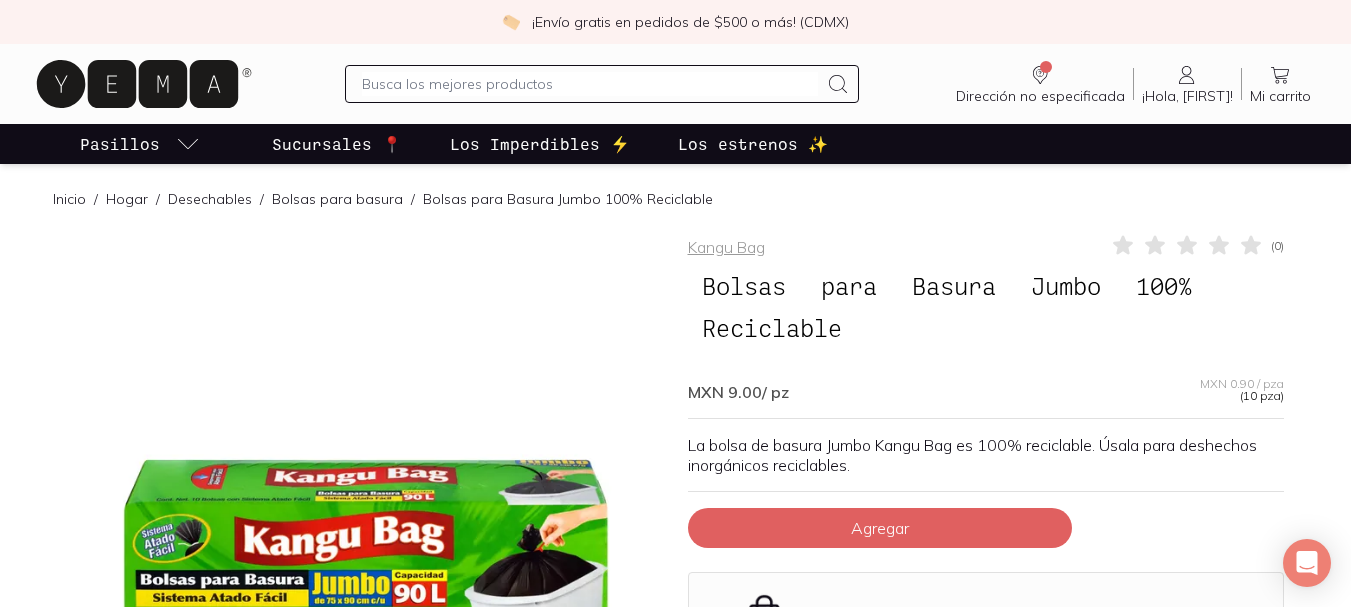 scroll, scrollTop: 302, scrollLeft: 0, axis: vertical 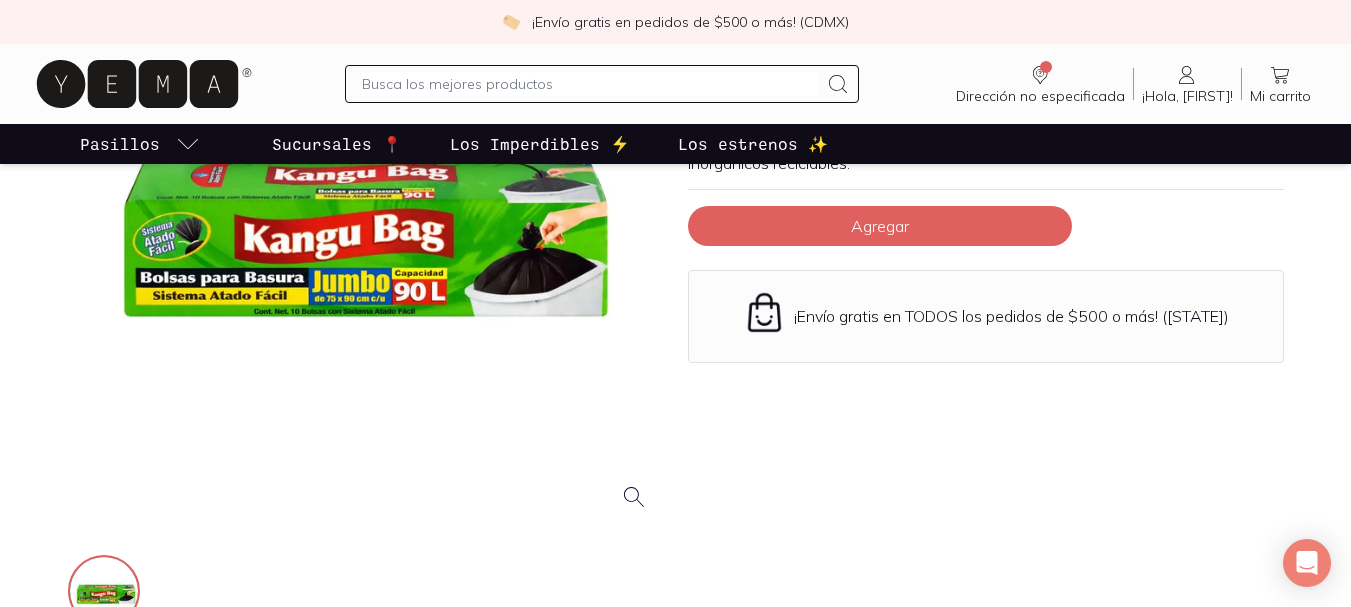 click at bounding box center (366, 229) 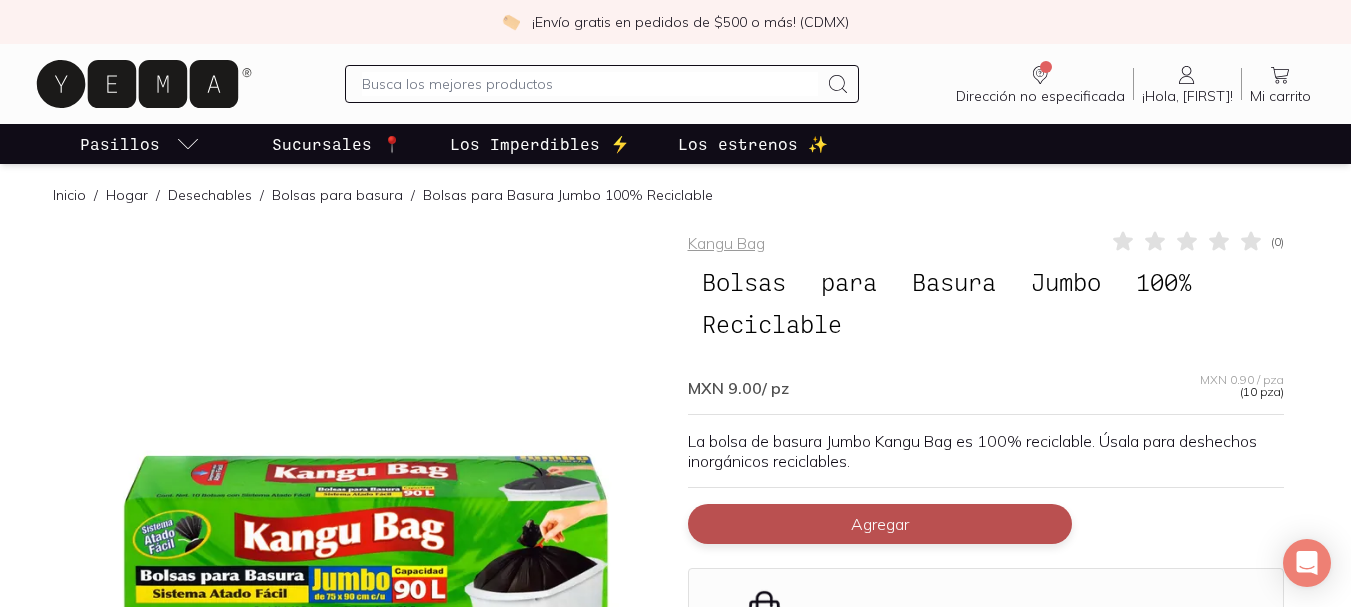 scroll, scrollTop: 0, scrollLeft: 0, axis: both 